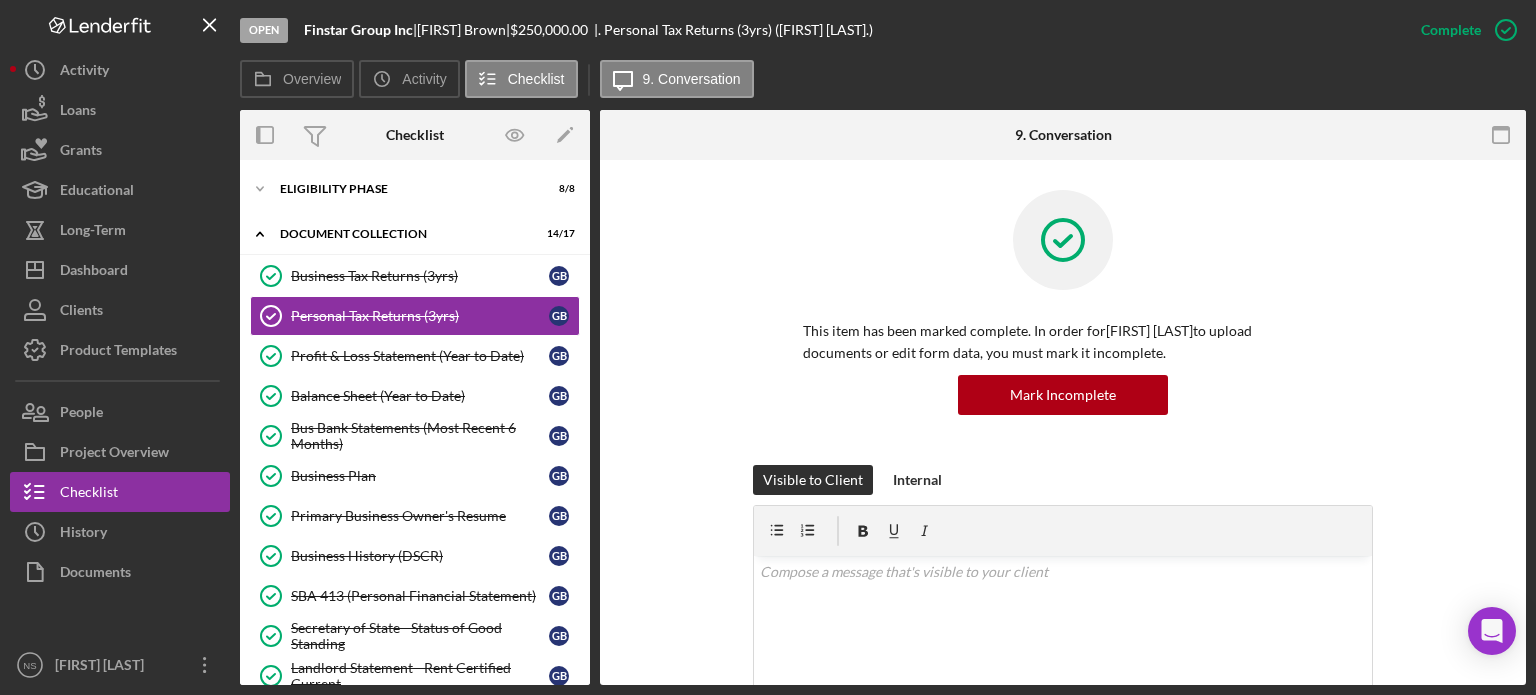 scroll, scrollTop: 0, scrollLeft: 0, axis: both 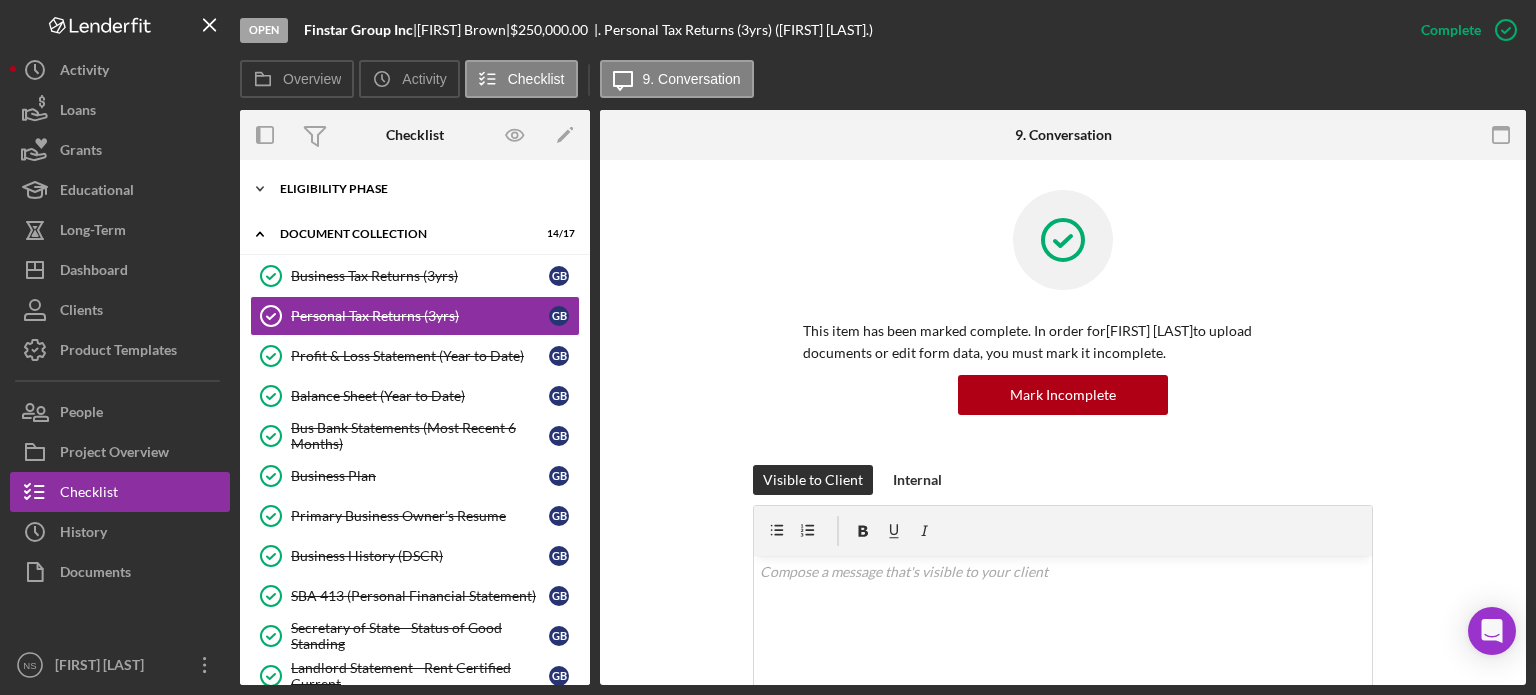 click on "Icon/Expander" 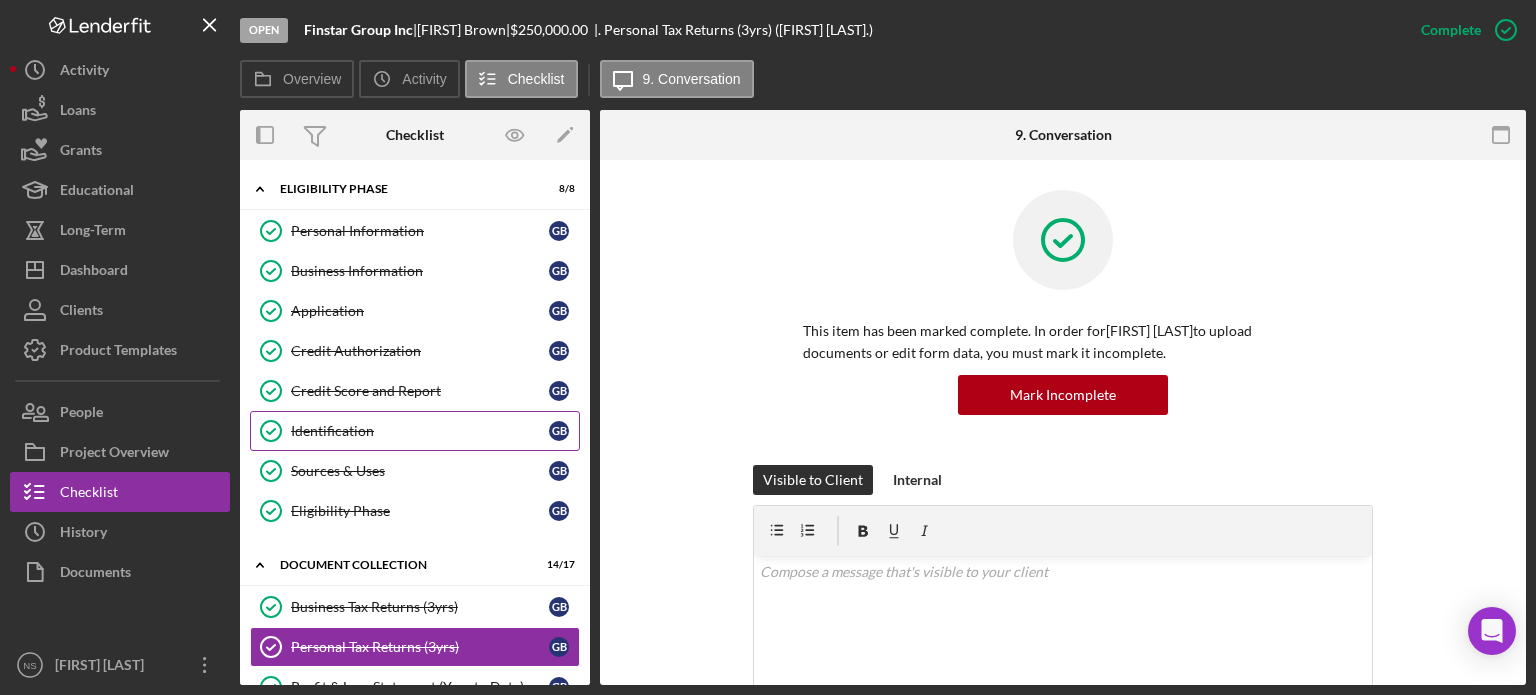 click on "Identification" at bounding box center [420, 431] 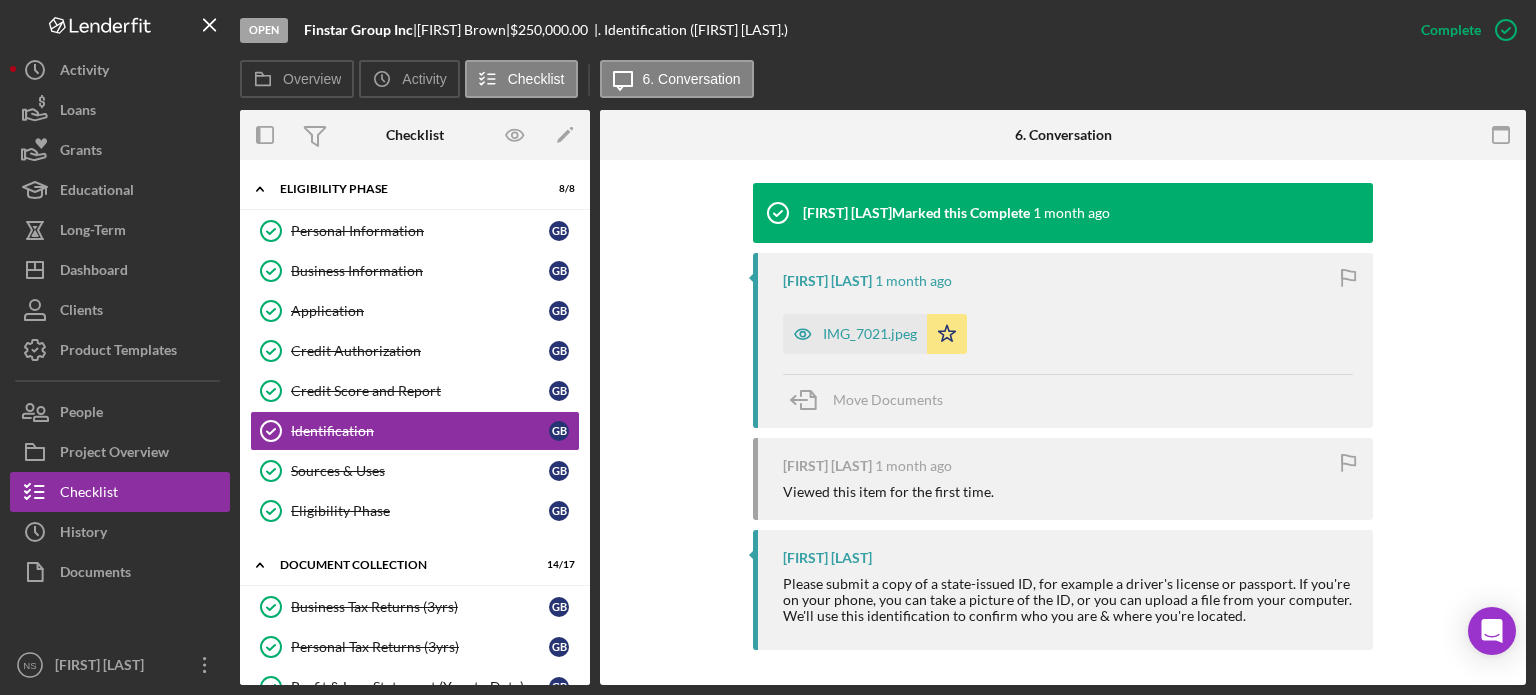 scroll, scrollTop: 648, scrollLeft: 0, axis: vertical 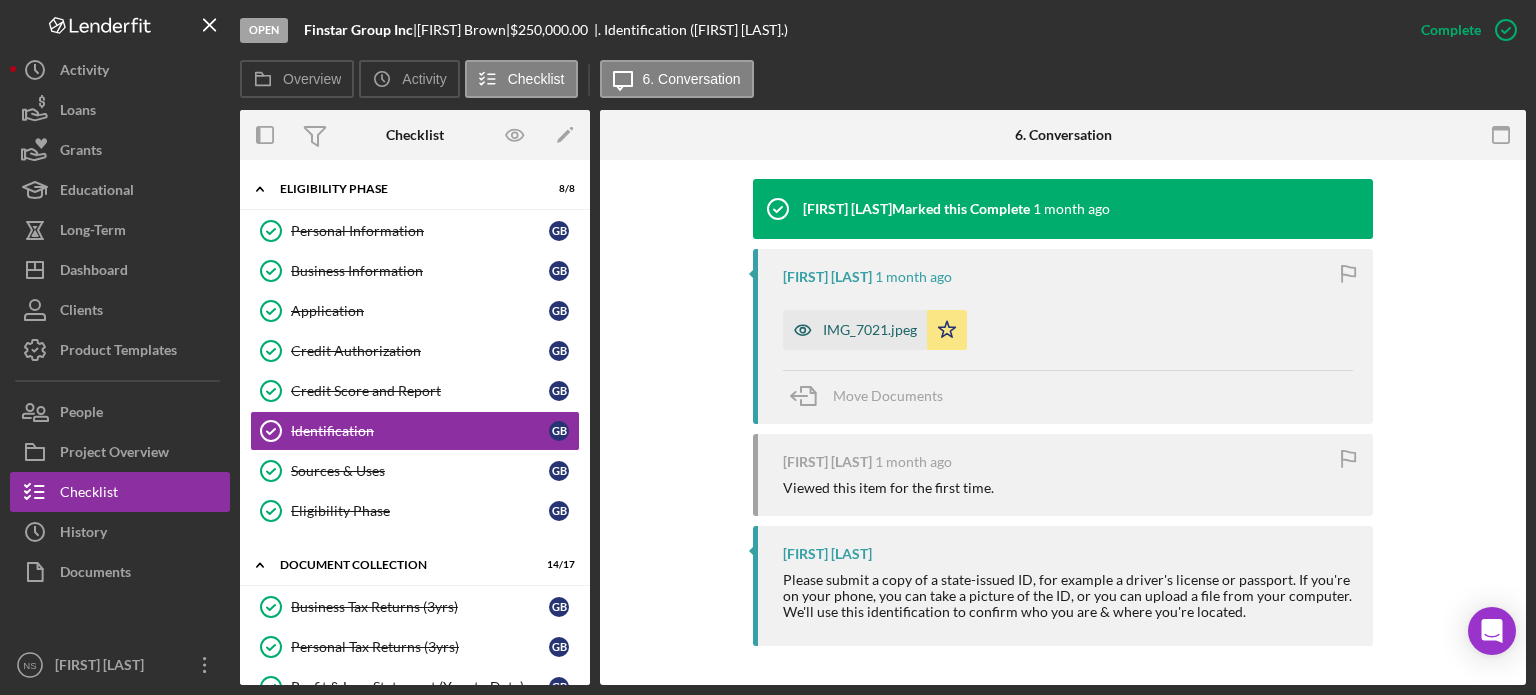 click on "IMG_7021.jpeg" at bounding box center [870, 330] 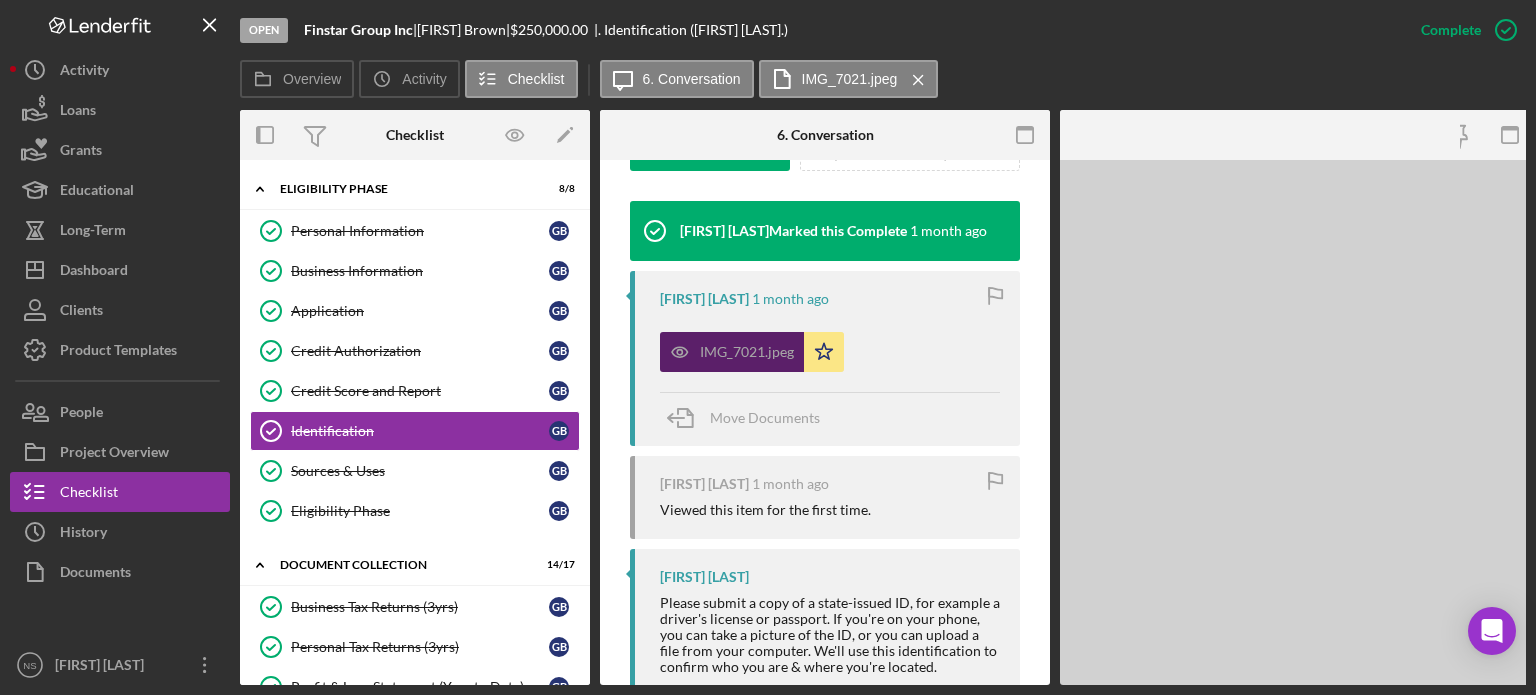 scroll, scrollTop: 670, scrollLeft: 0, axis: vertical 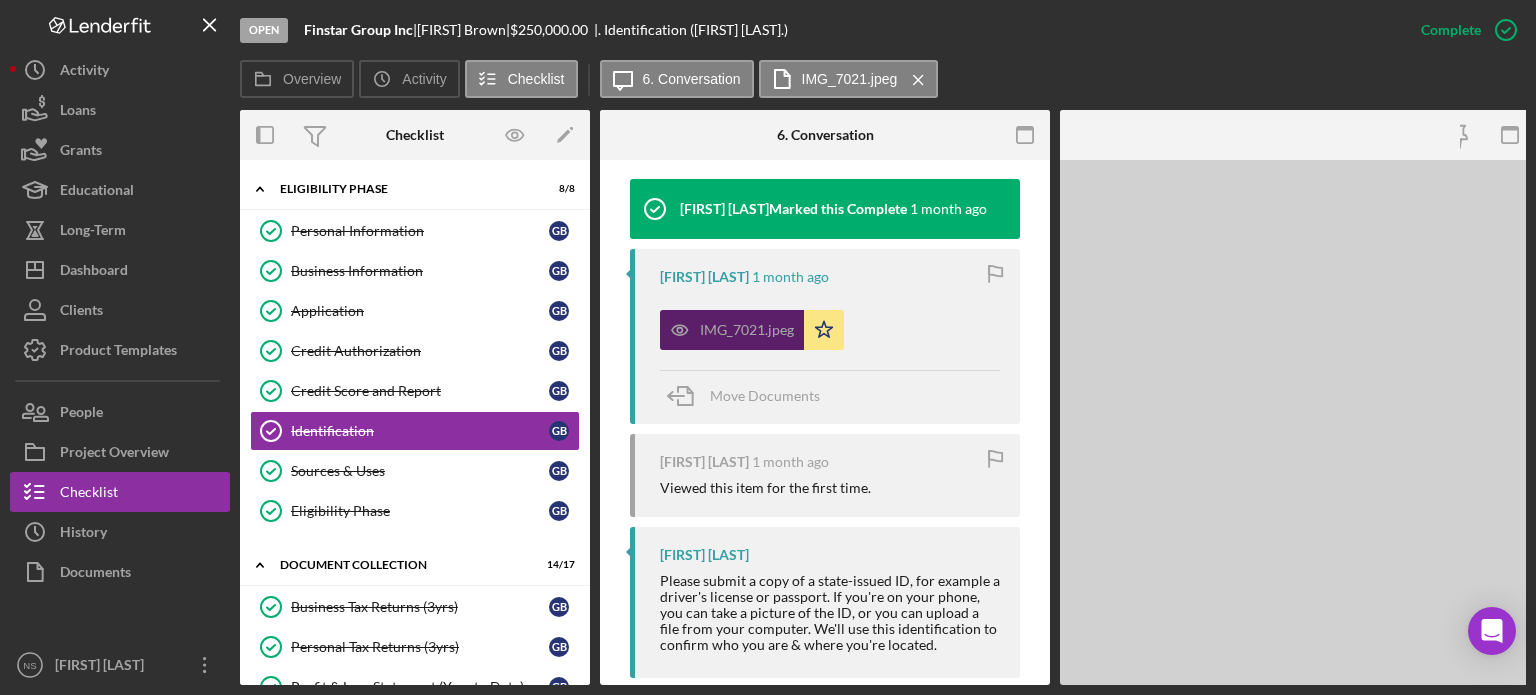 click on "IMG_7021.jpeg Icon/Star" at bounding box center (830, 325) 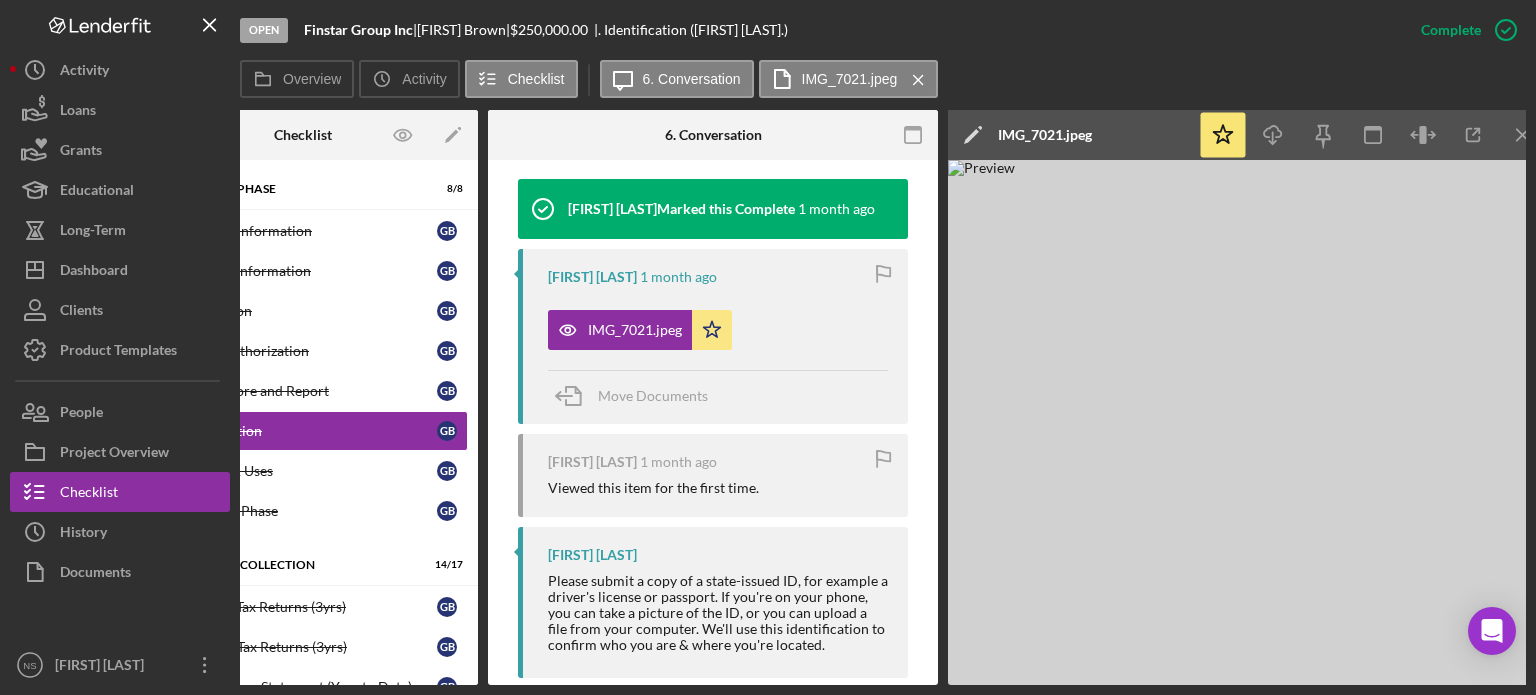 scroll, scrollTop: 0, scrollLeft: 133, axis: horizontal 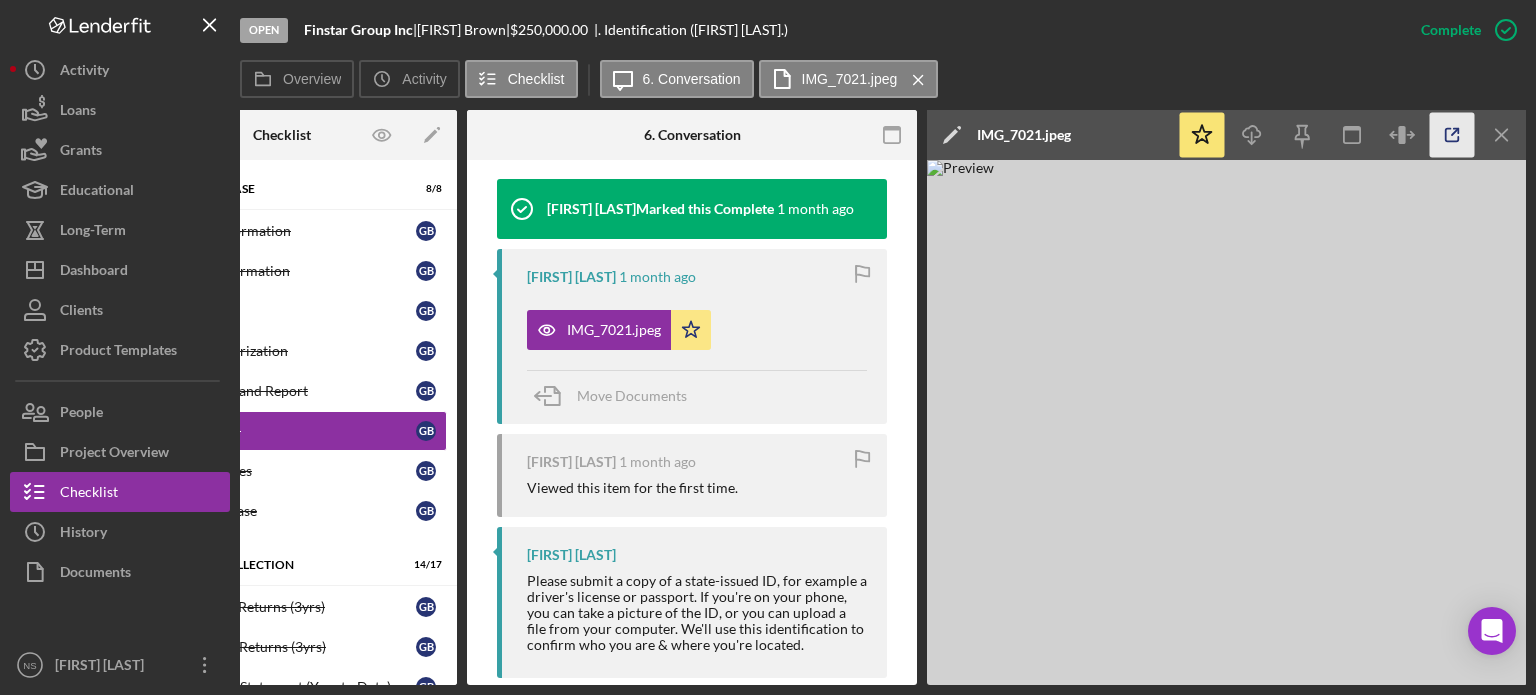 click 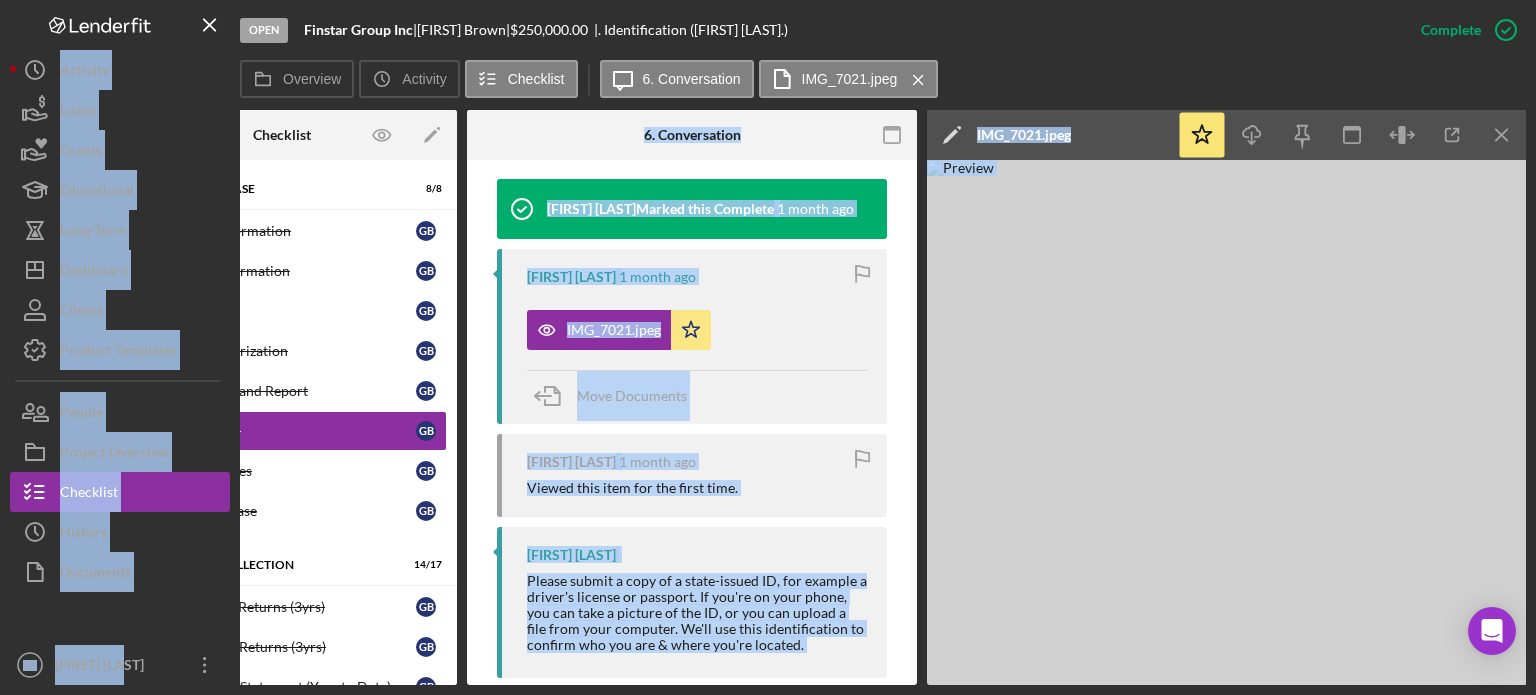 drag, startPoint x: 400, startPoint y: 685, endPoint x: 179, endPoint y: 691, distance: 221.08144 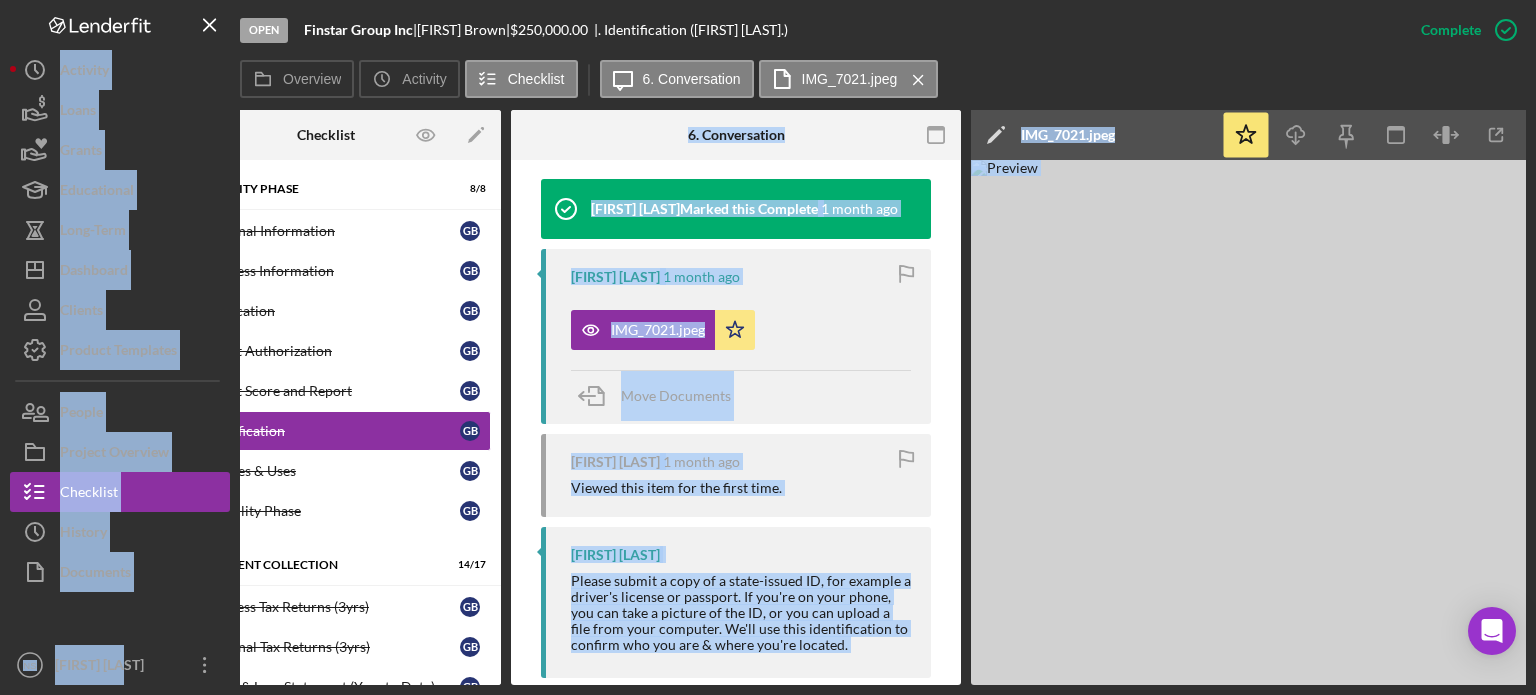 scroll, scrollTop: 0, scrollLeft: 0, axis: both 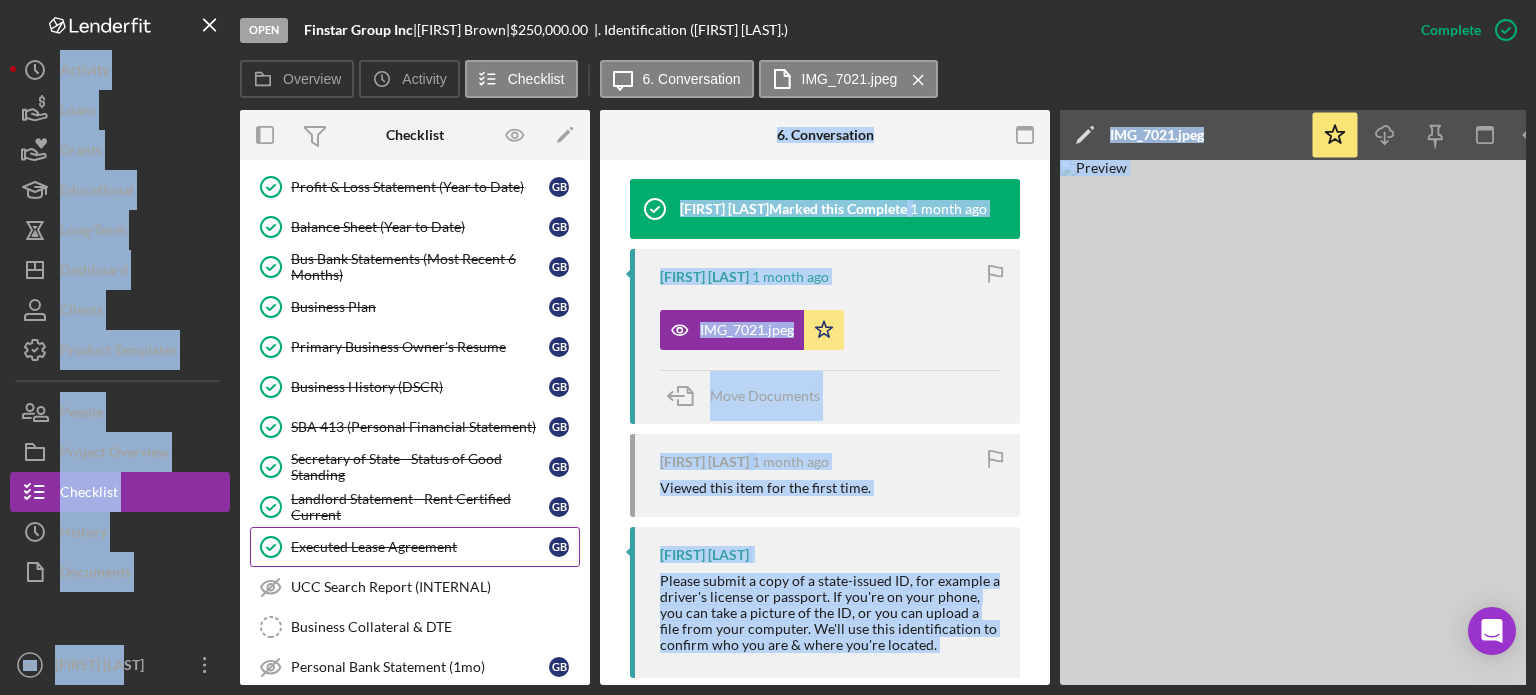 click on "Executed Lease Agreement" at bounding box center (420, 547) 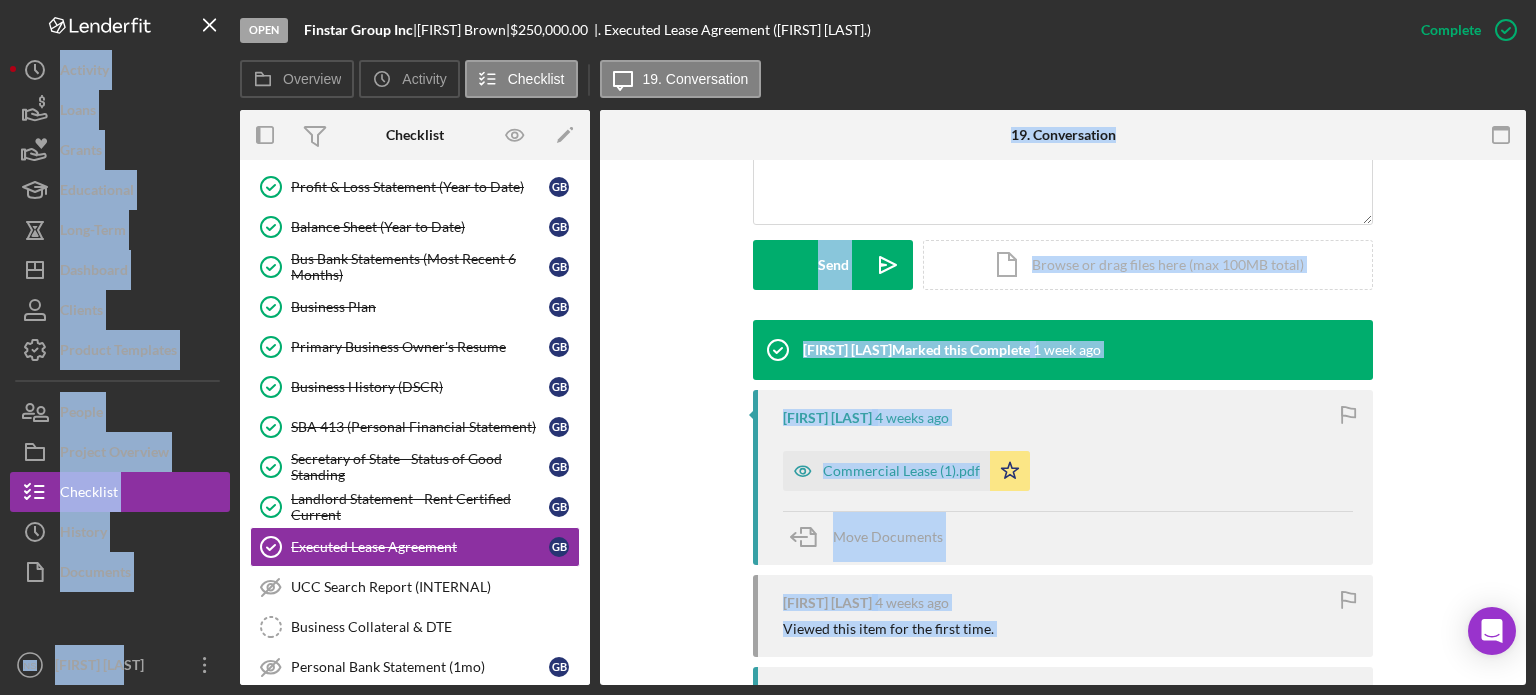 scroll, scrollTop: 600, scrollLeft: 0, axis: vertical 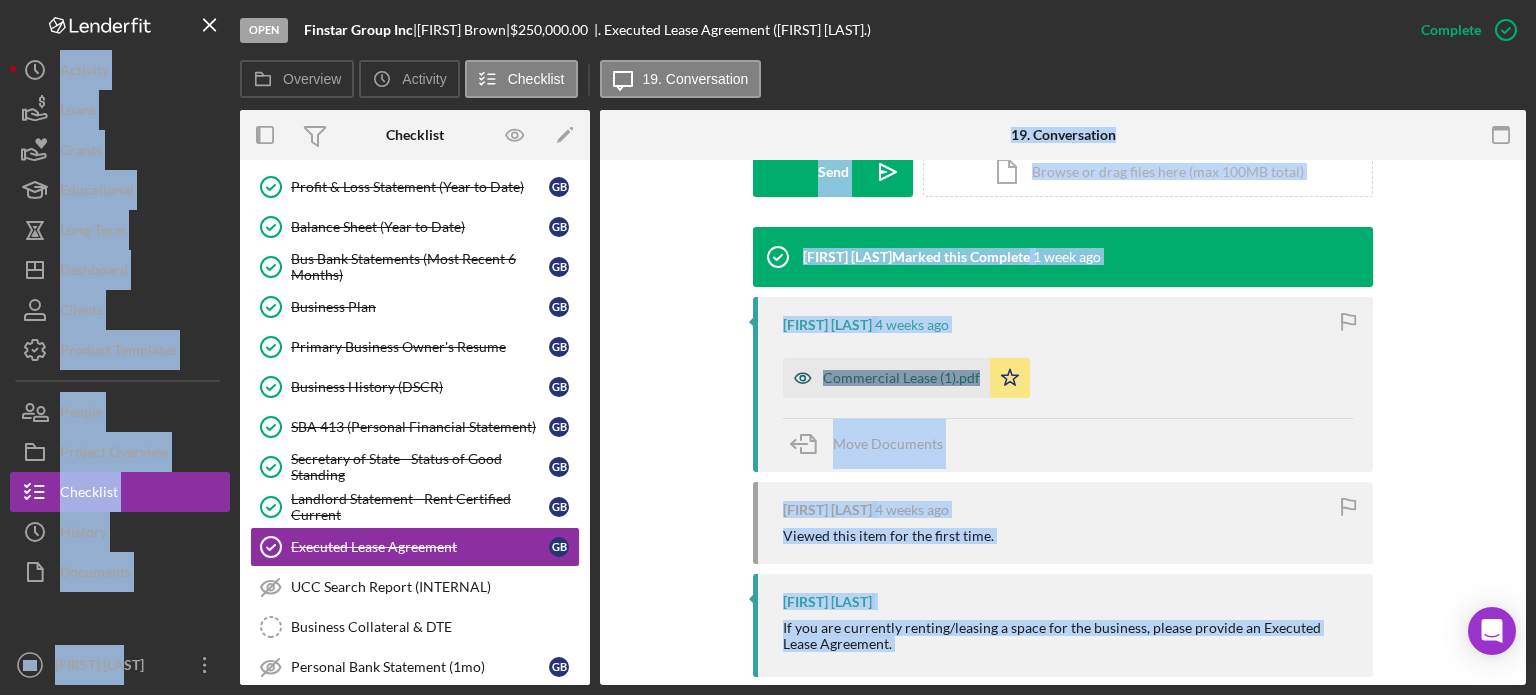 click on "Commercial Lease (1).pdf" at bounding box center (901, 378) 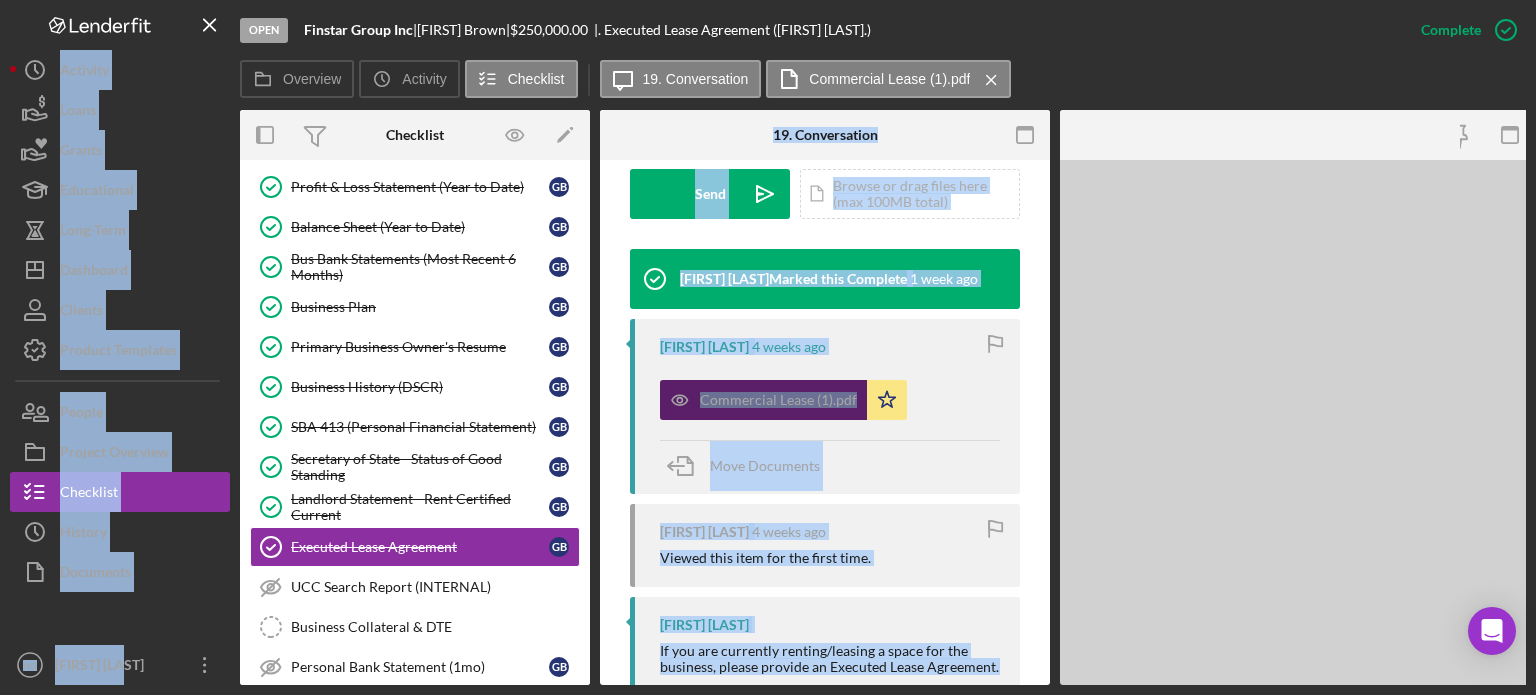scroll, scrollTop: 622, scrollLeft: 0, axis: vertical 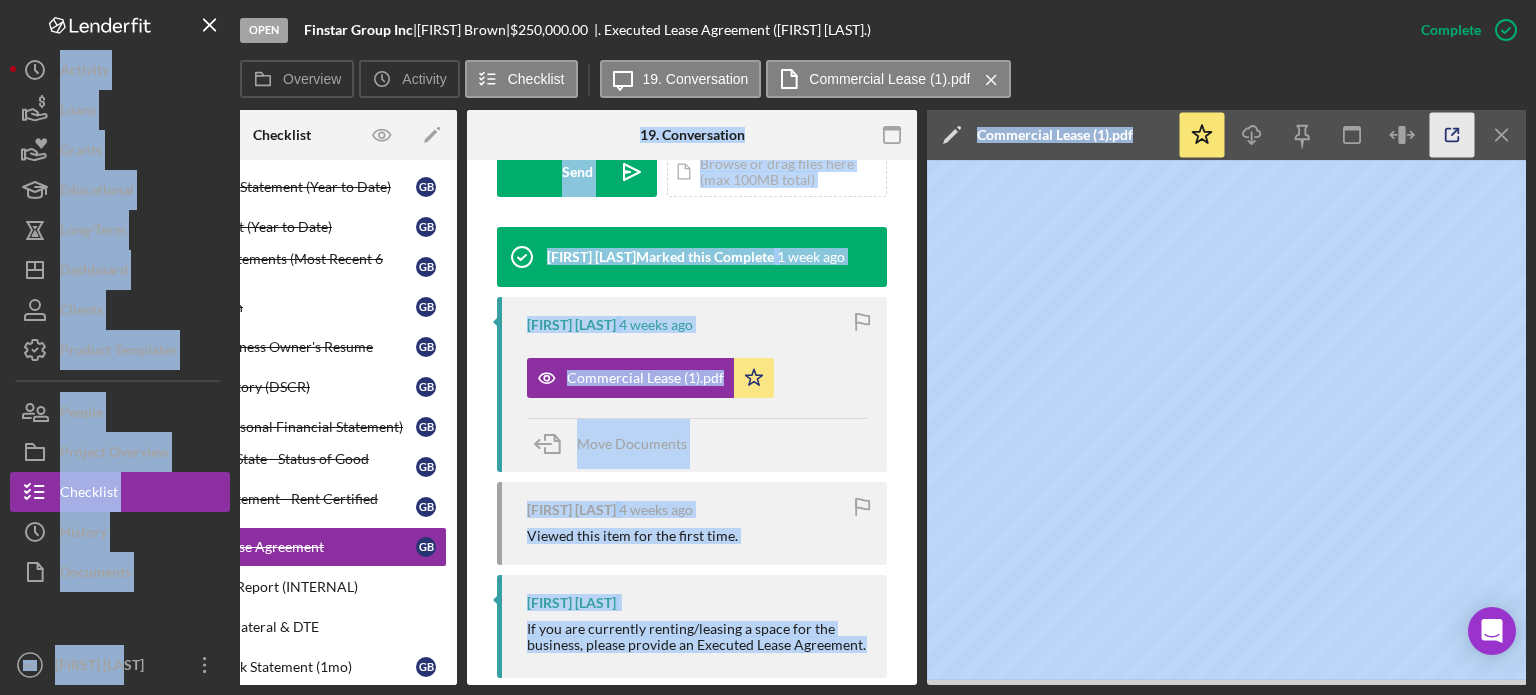 click 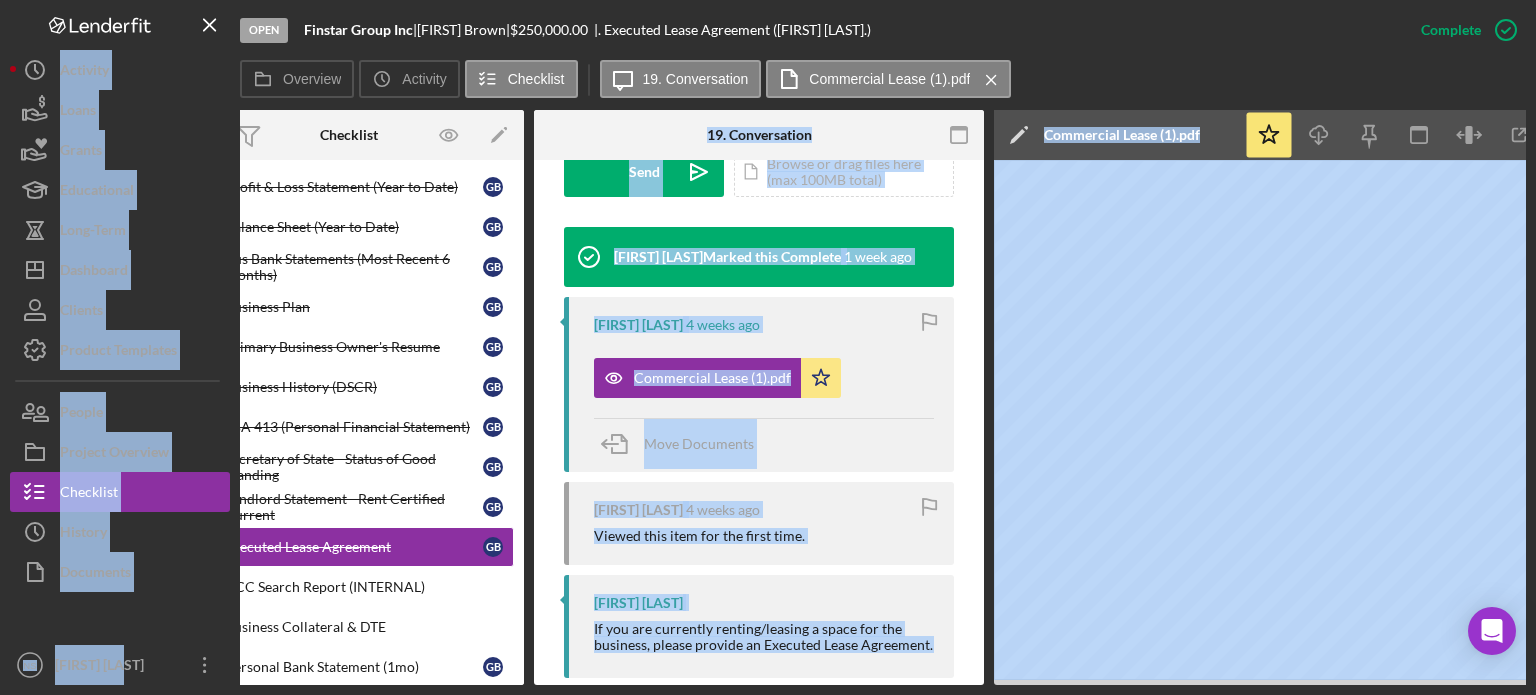 scroll, scrollTop: 0, scrollLeft: 0, axis: both 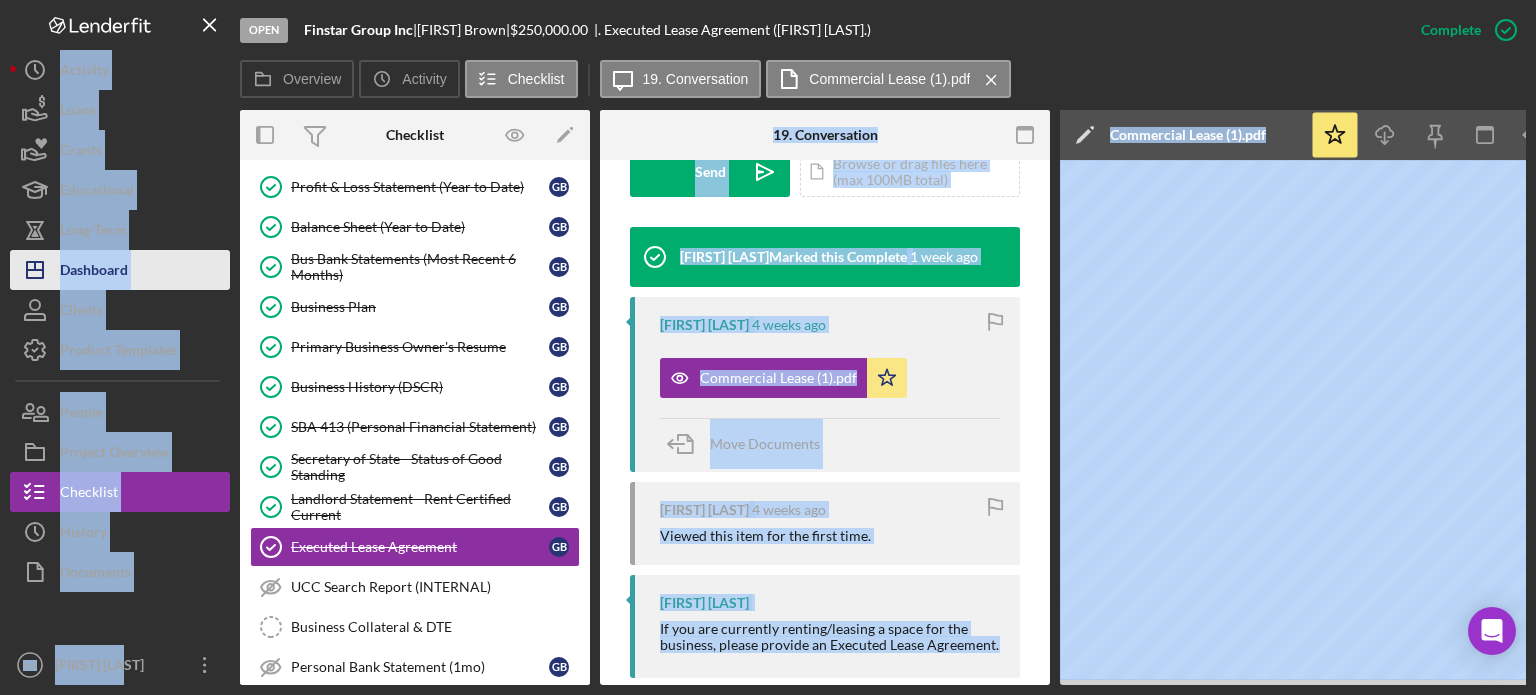 click on "Icon/Dashboard Dashboard" at bounding box center [120, 270] 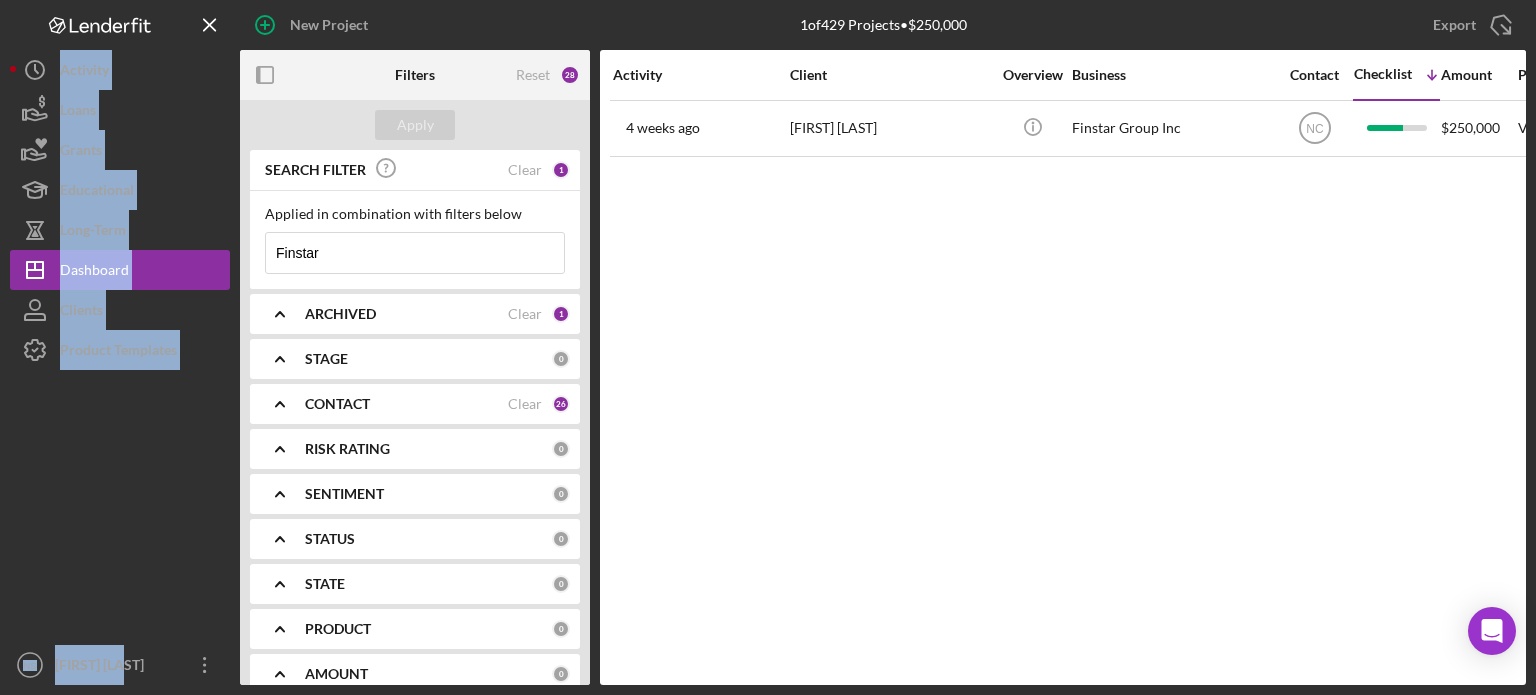 click on "Finstar" at bounding box center [415, 253] 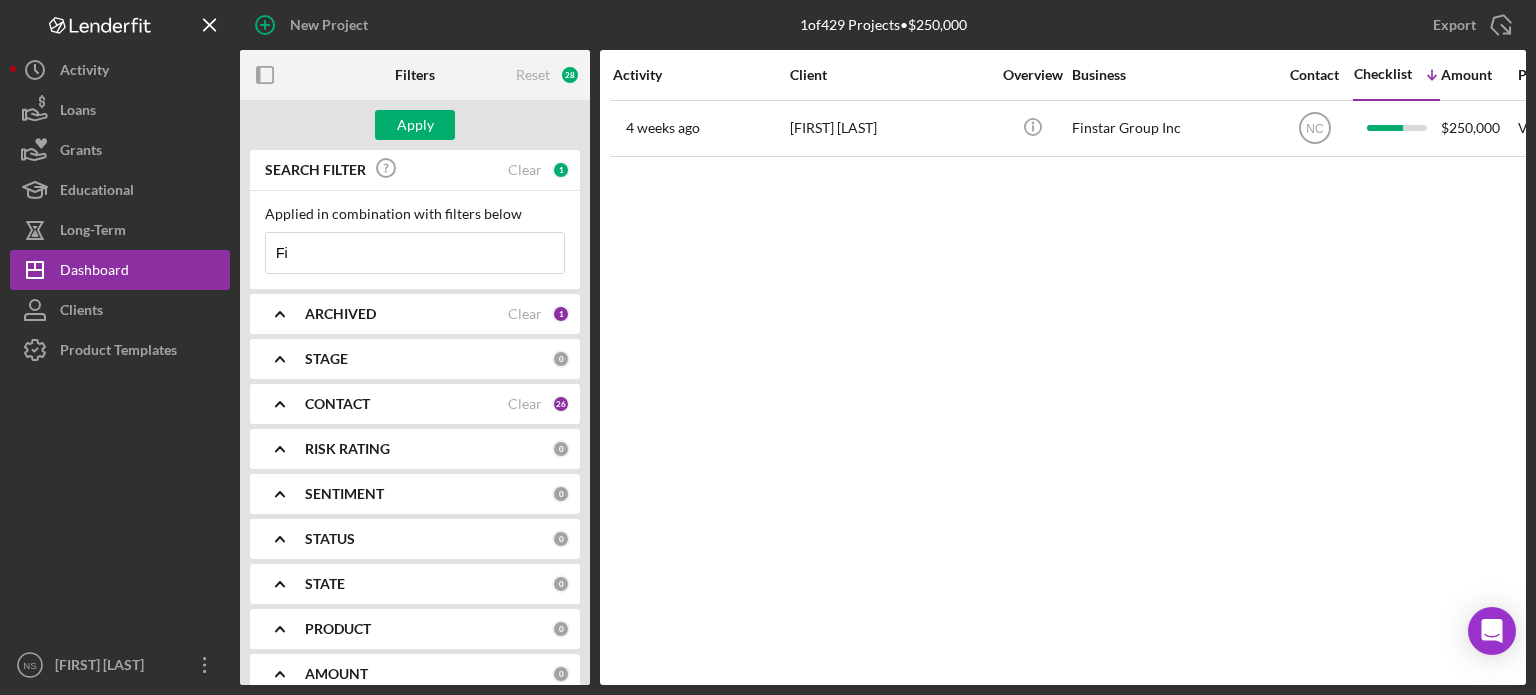 type on "F" 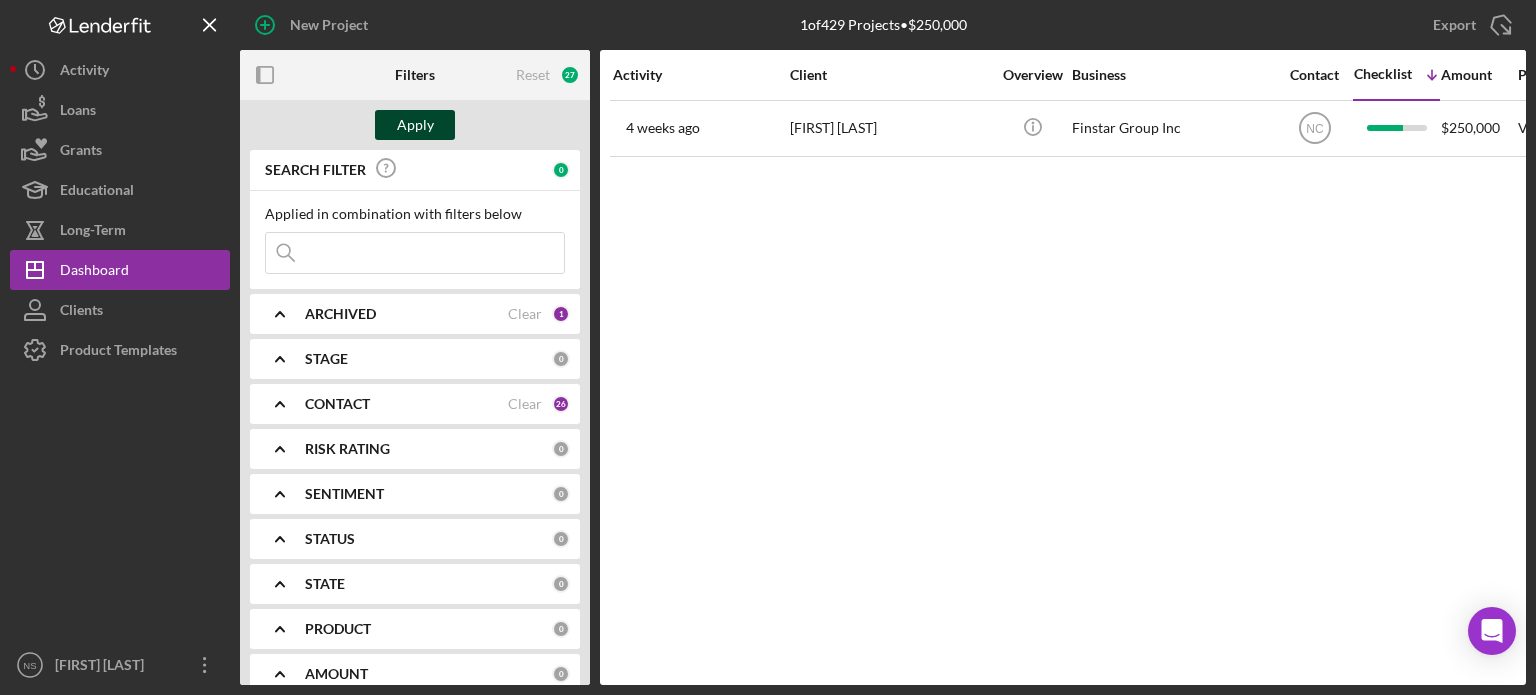 type 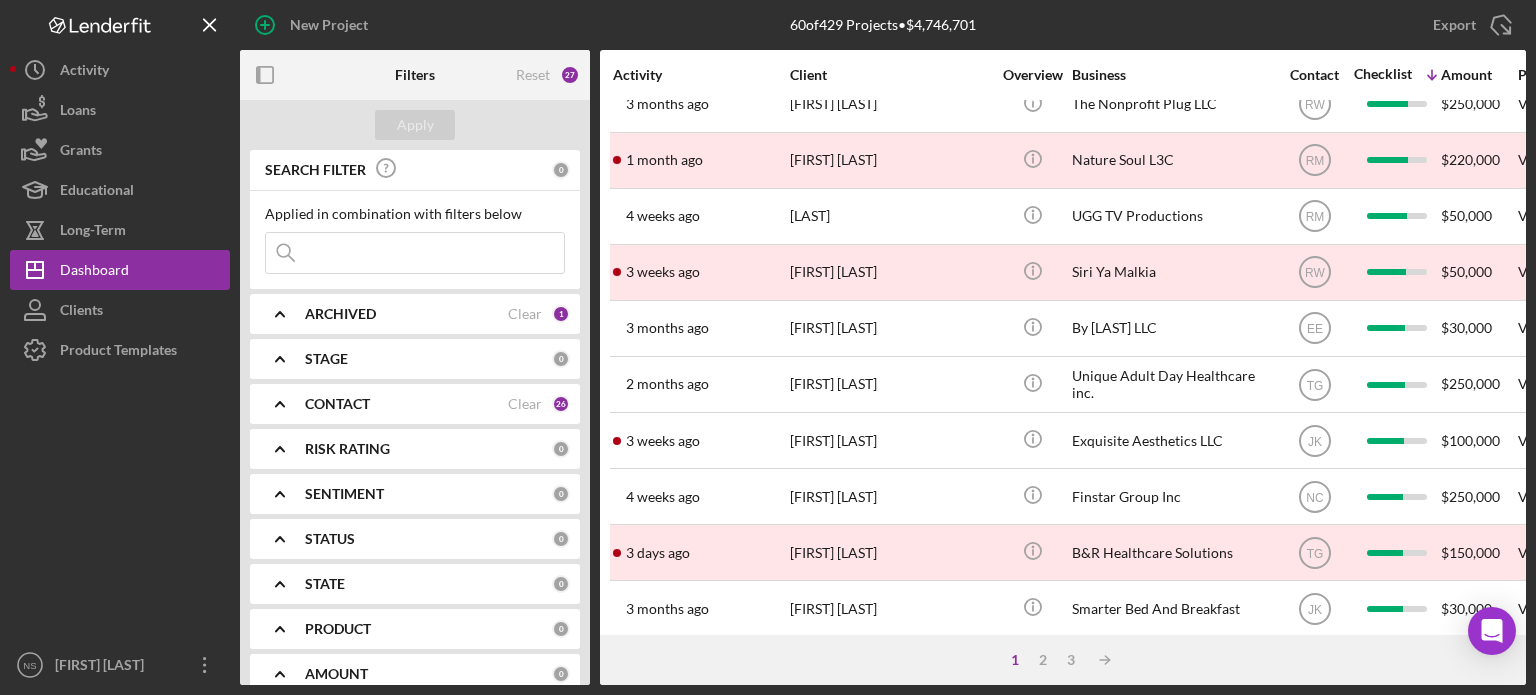scroll, scrollTop: 0, scrollLeft: 0, axis: both 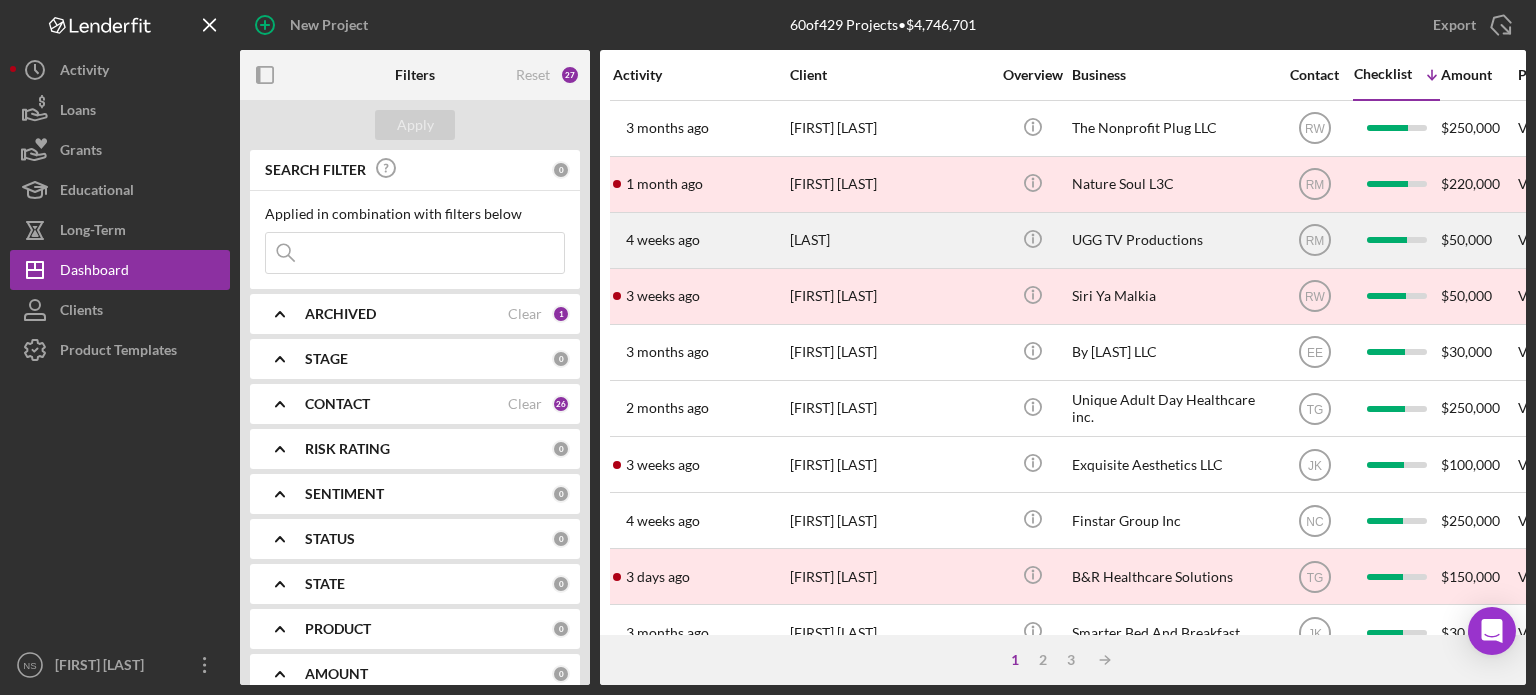 click on "[LAST]" at bounding box center (890, 240) 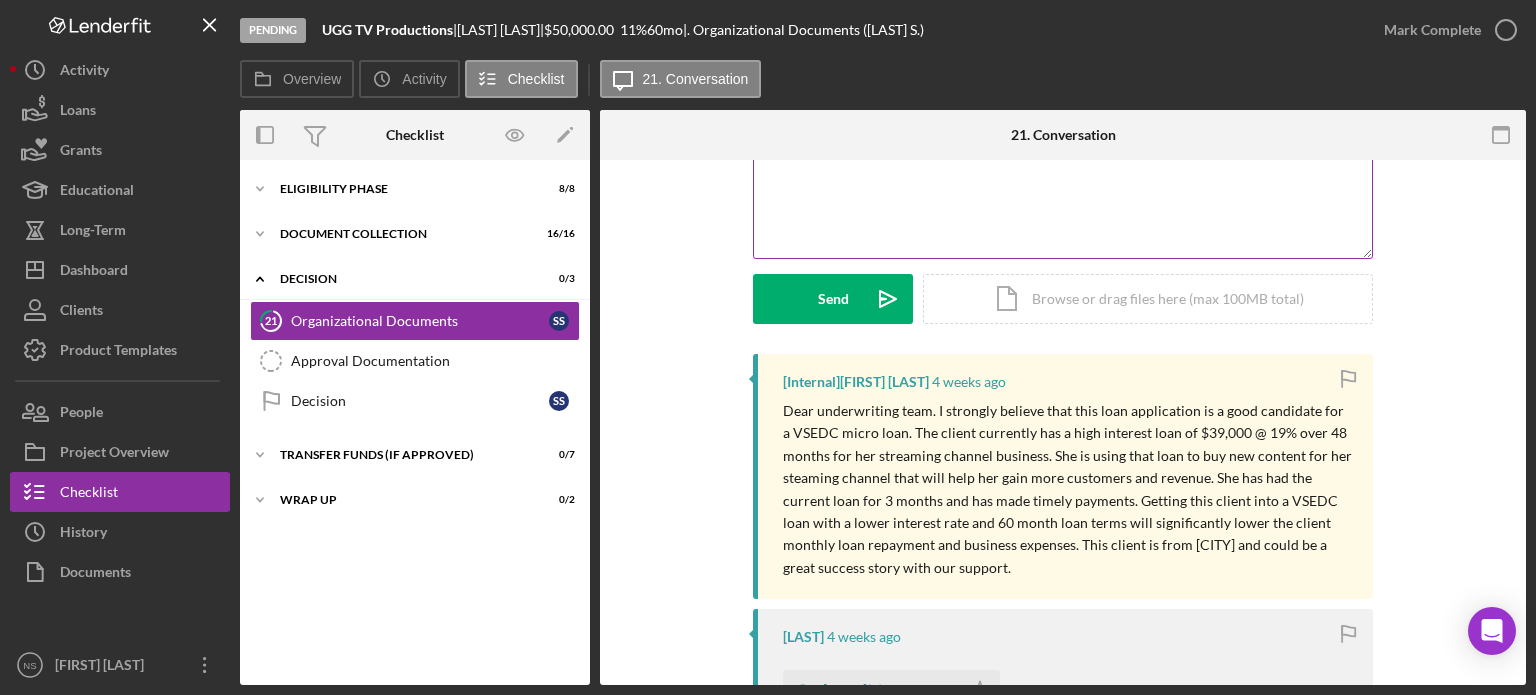 scroll, scrollTop: 200, scrollLeft: 0, axis: vertical 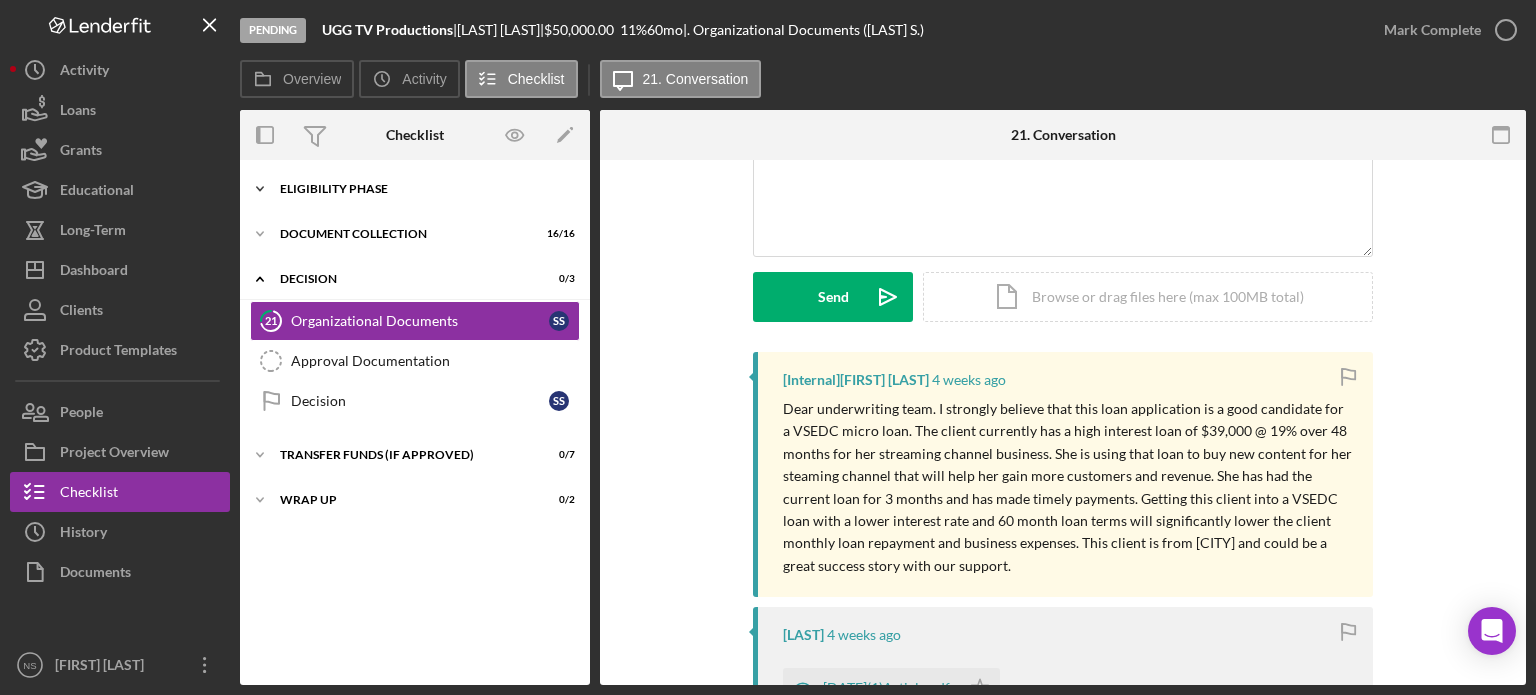 click on "Icon/Expander" 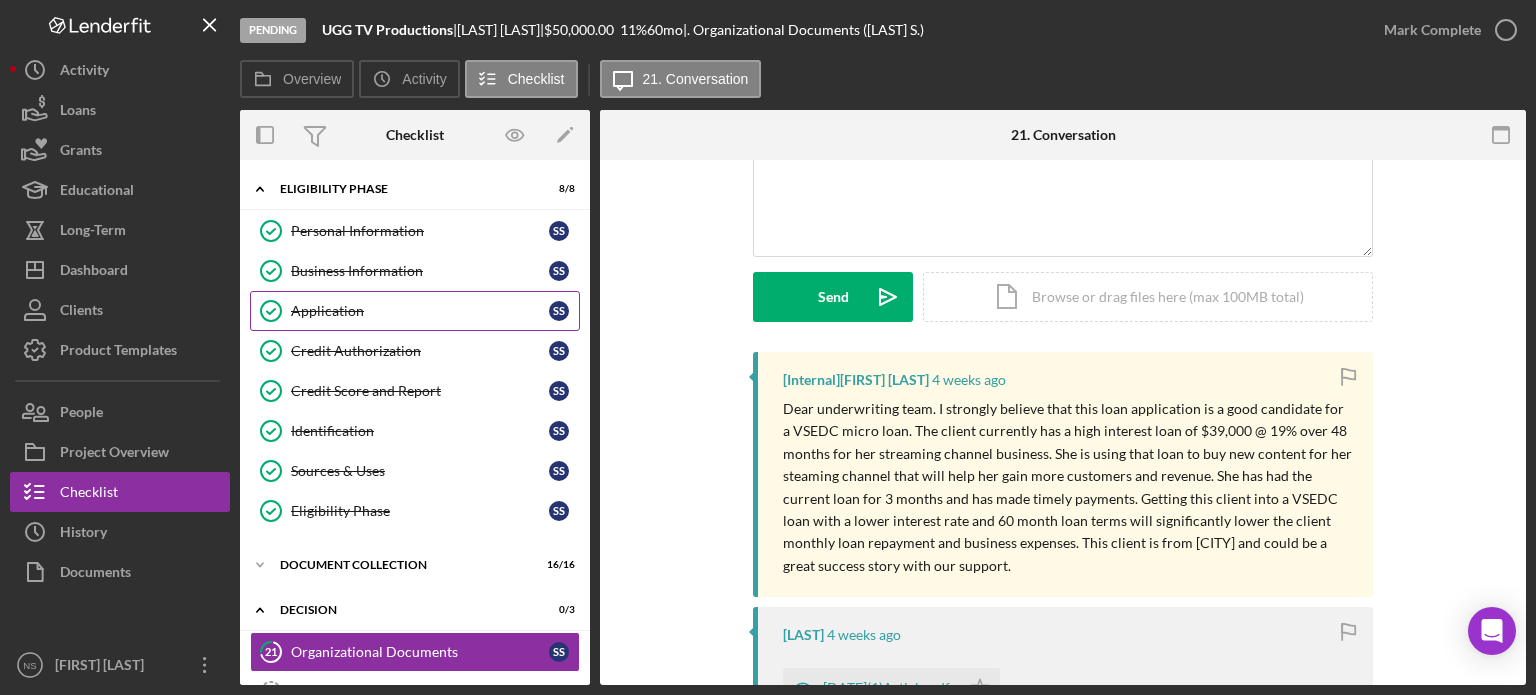 click on "Application" at bounding box center [420, 311] 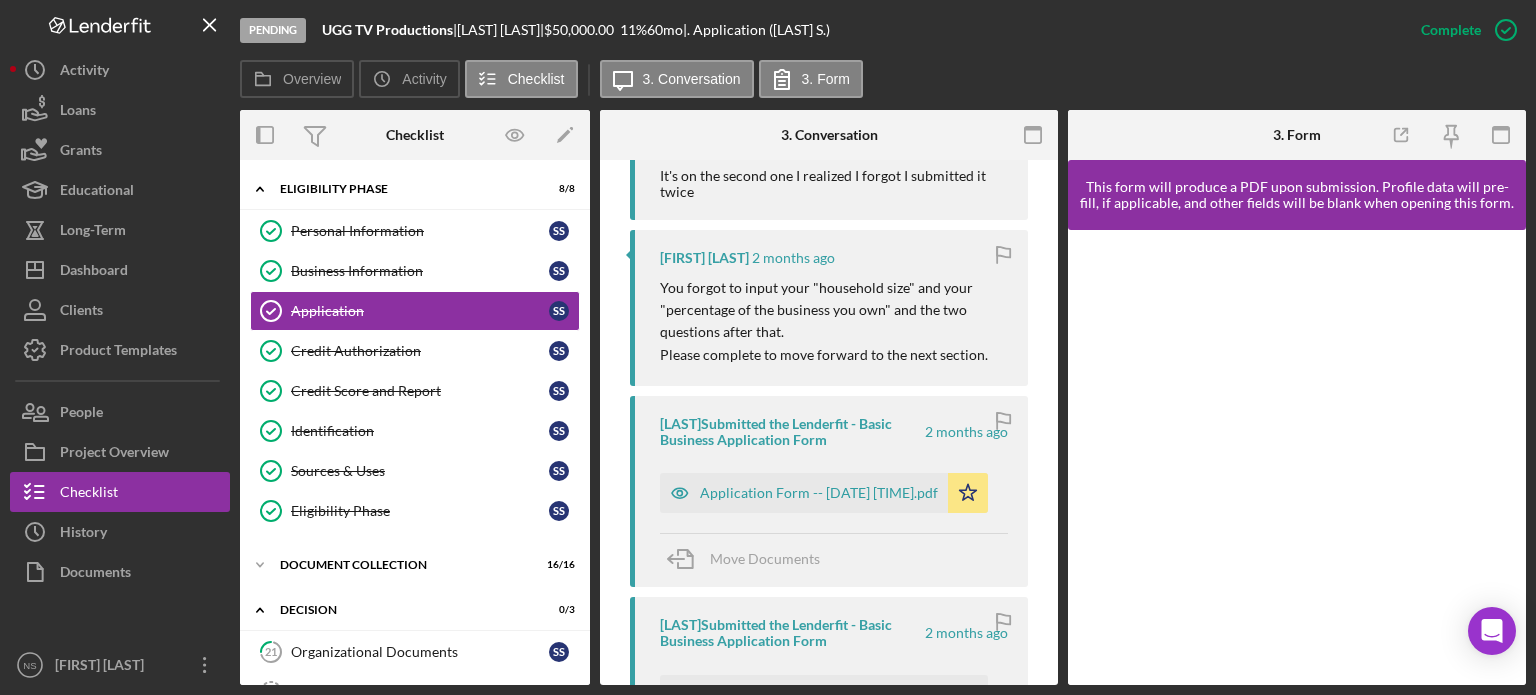 scroll, scrollTop: 800, scrollLeft: 0, axis: vertical 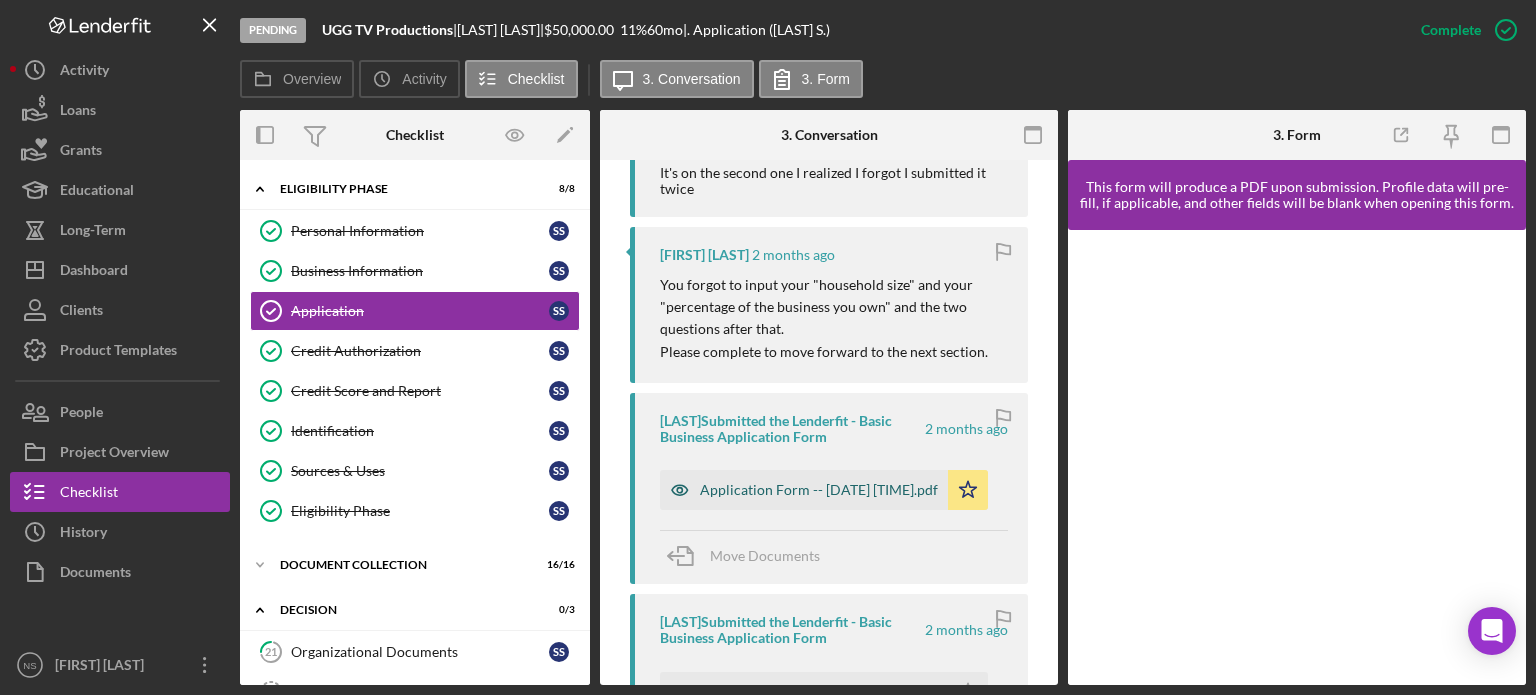 click on "Application Form -- [DATE] [TIME].pdf" at bounding box center (819, 490) 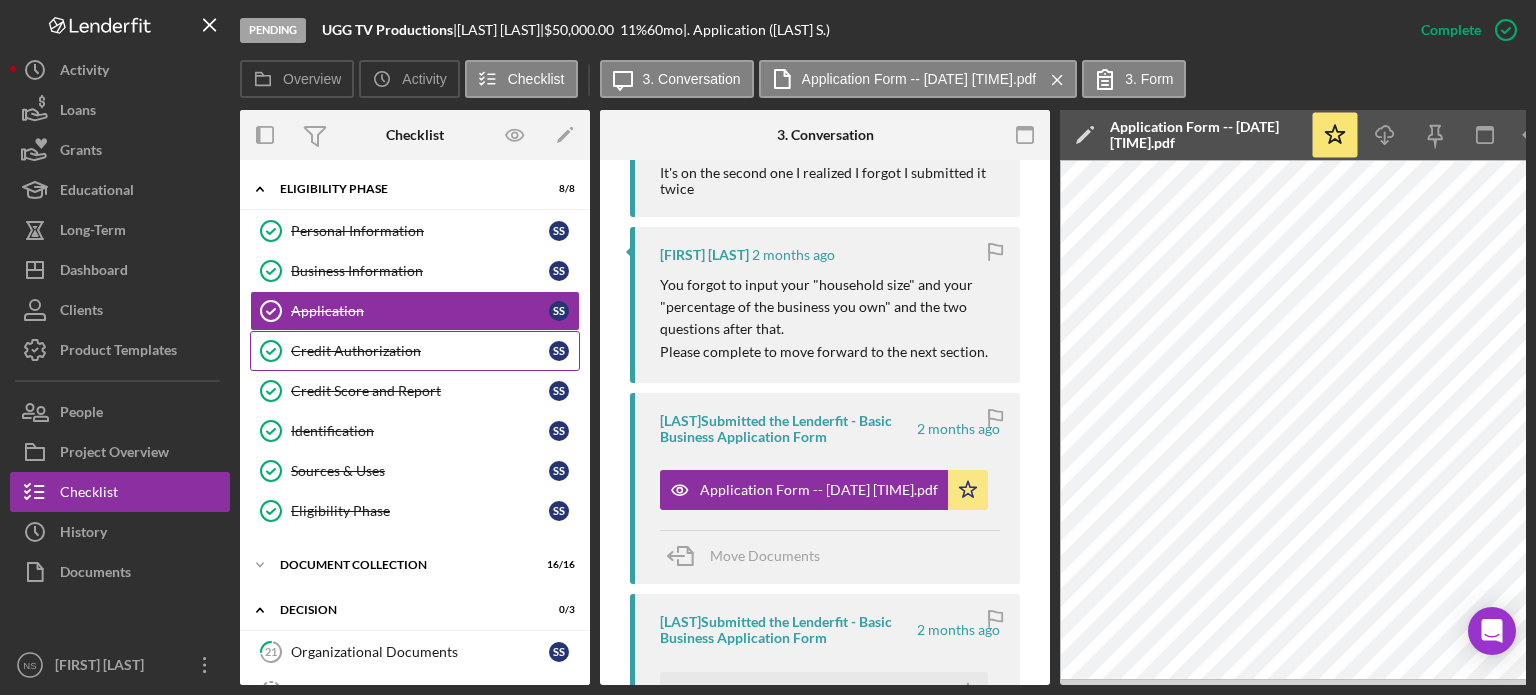 click on "Credit Authorization" at bounding box center [420, 351] 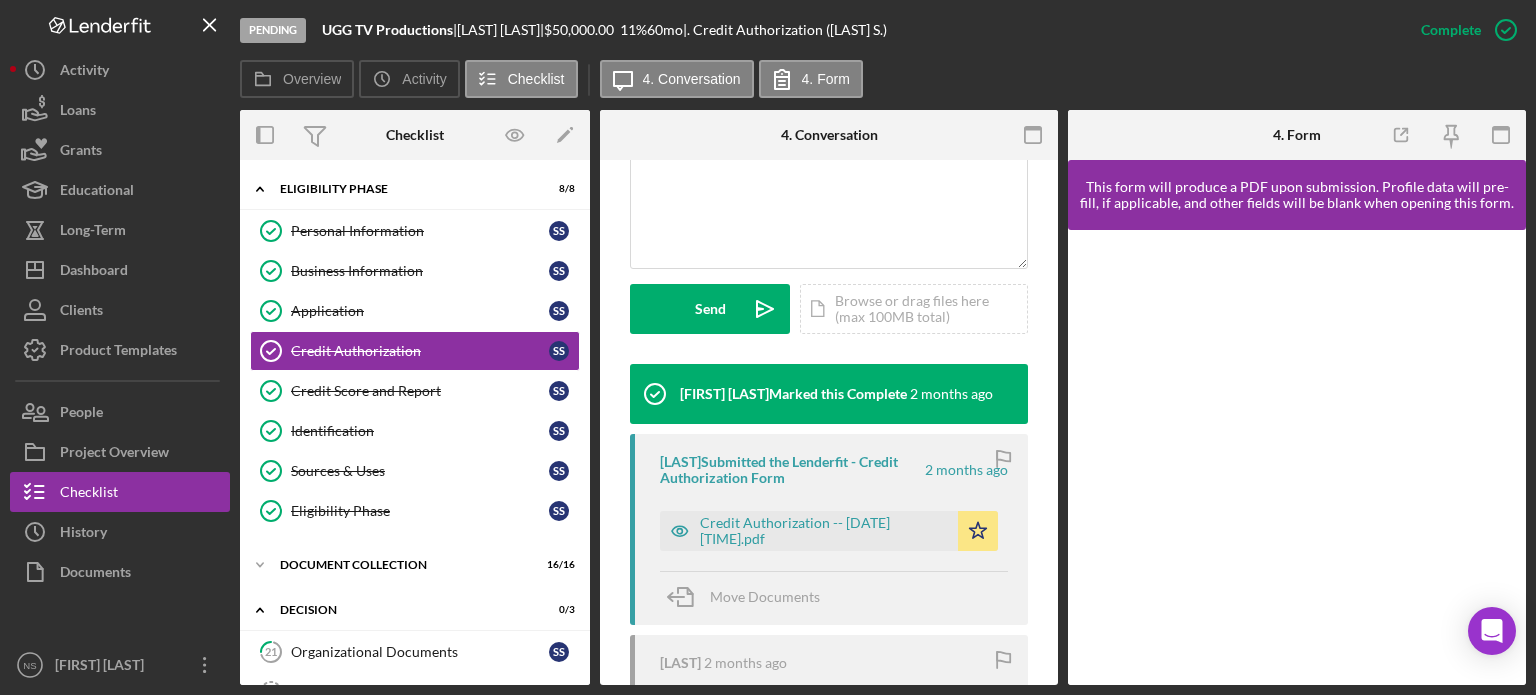 scroll, scrollTop: 500, scrollLeft: 0, axis: vertical 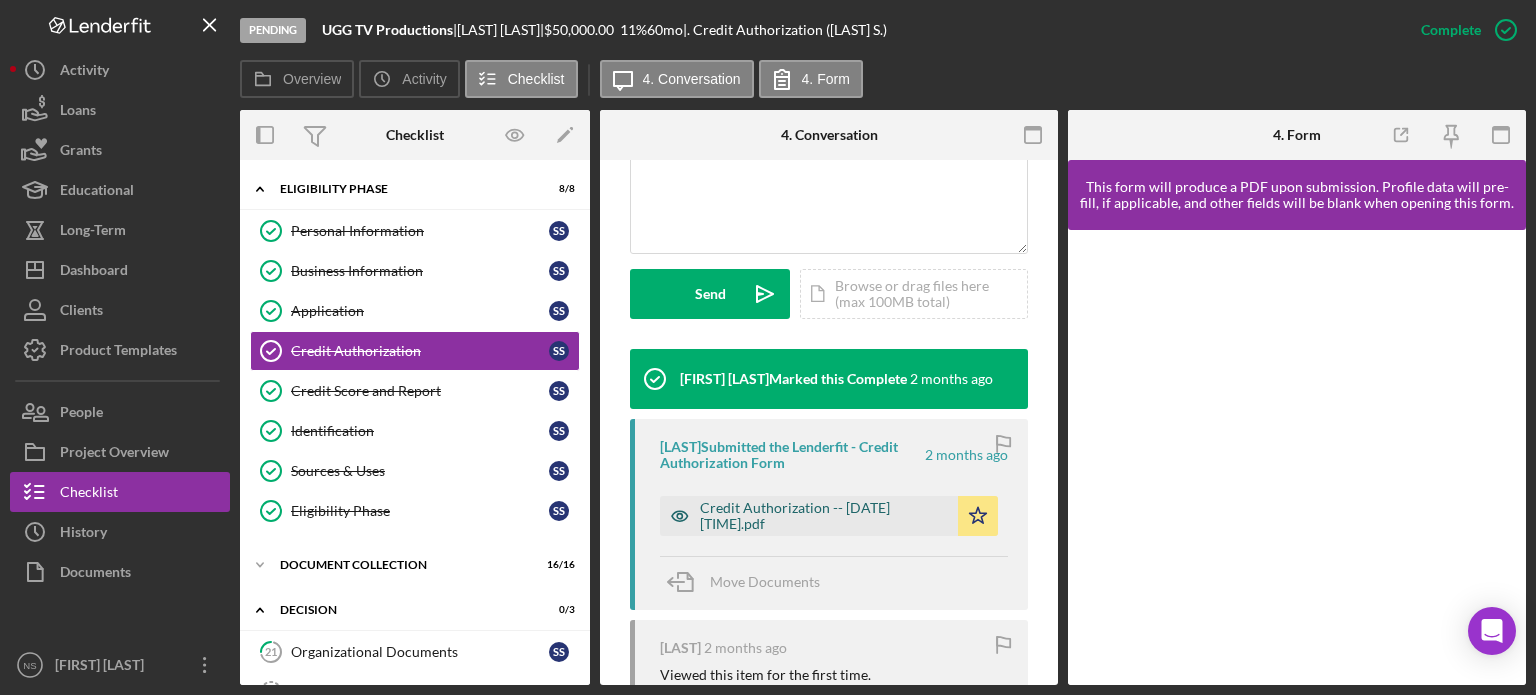 click on "Credit Authorization  -- [DATE] [TIME].pdf" at bounding box center [824, 516] 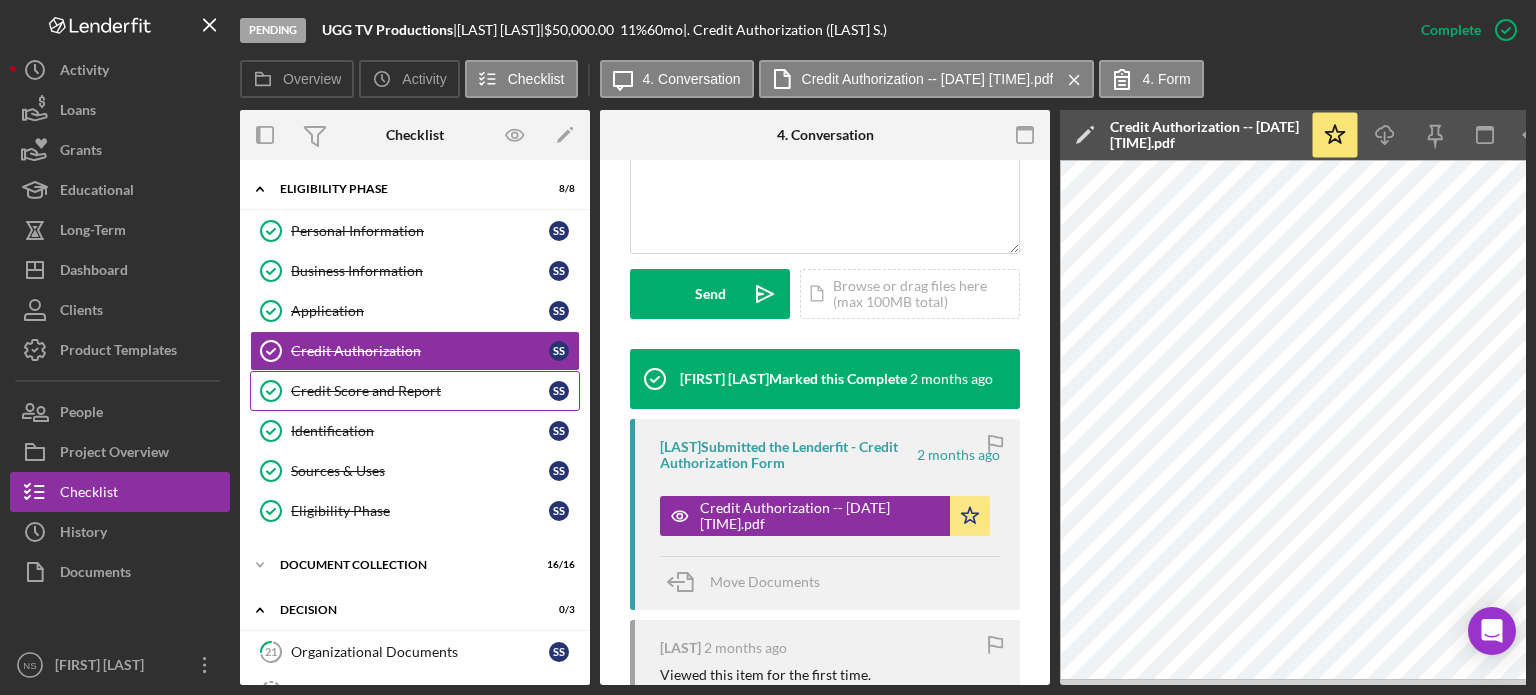 click on "Credit Score and Report" at bounding box center [420, 391] 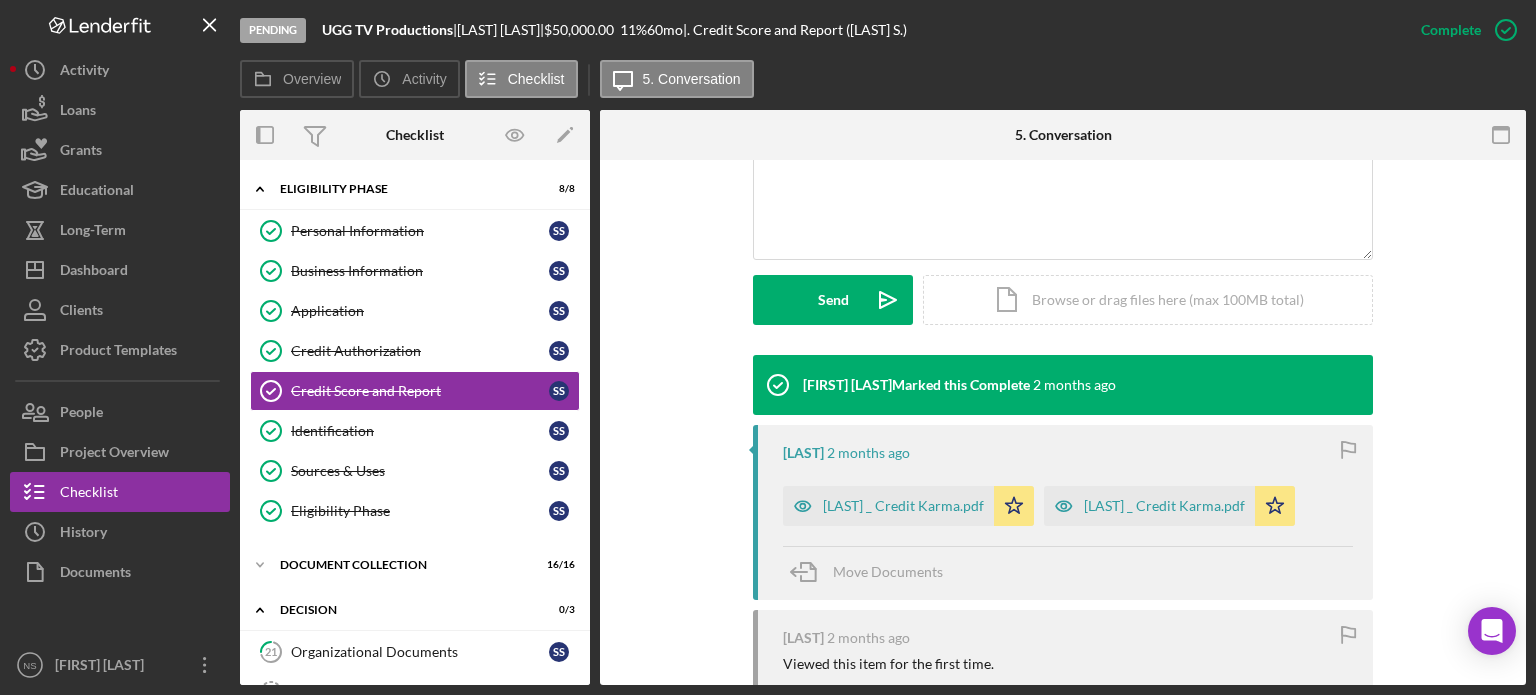 scroll, scrollTop: 500, scrollLeft: 0, axis: vertical 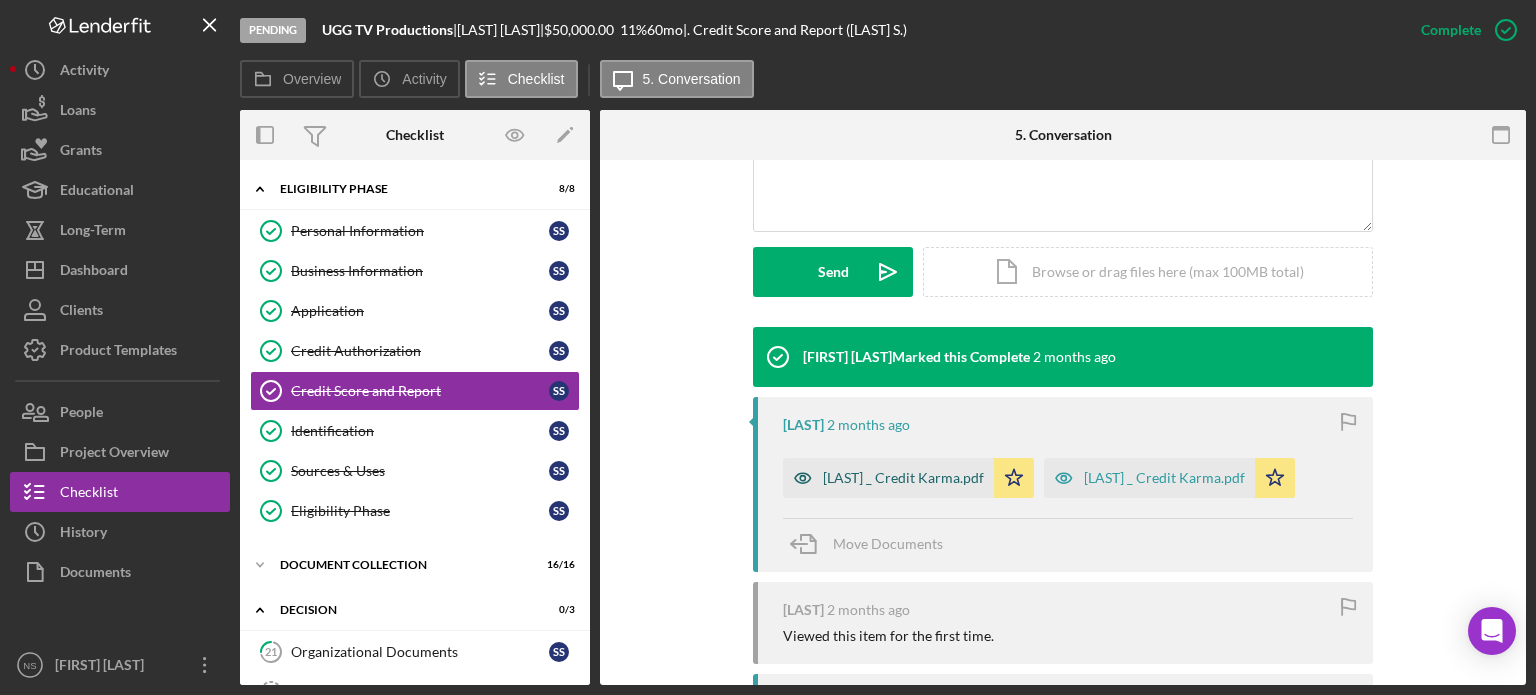 click on "[LAST] _ Credit Karma.pdf" at bounding box center (903, 478) 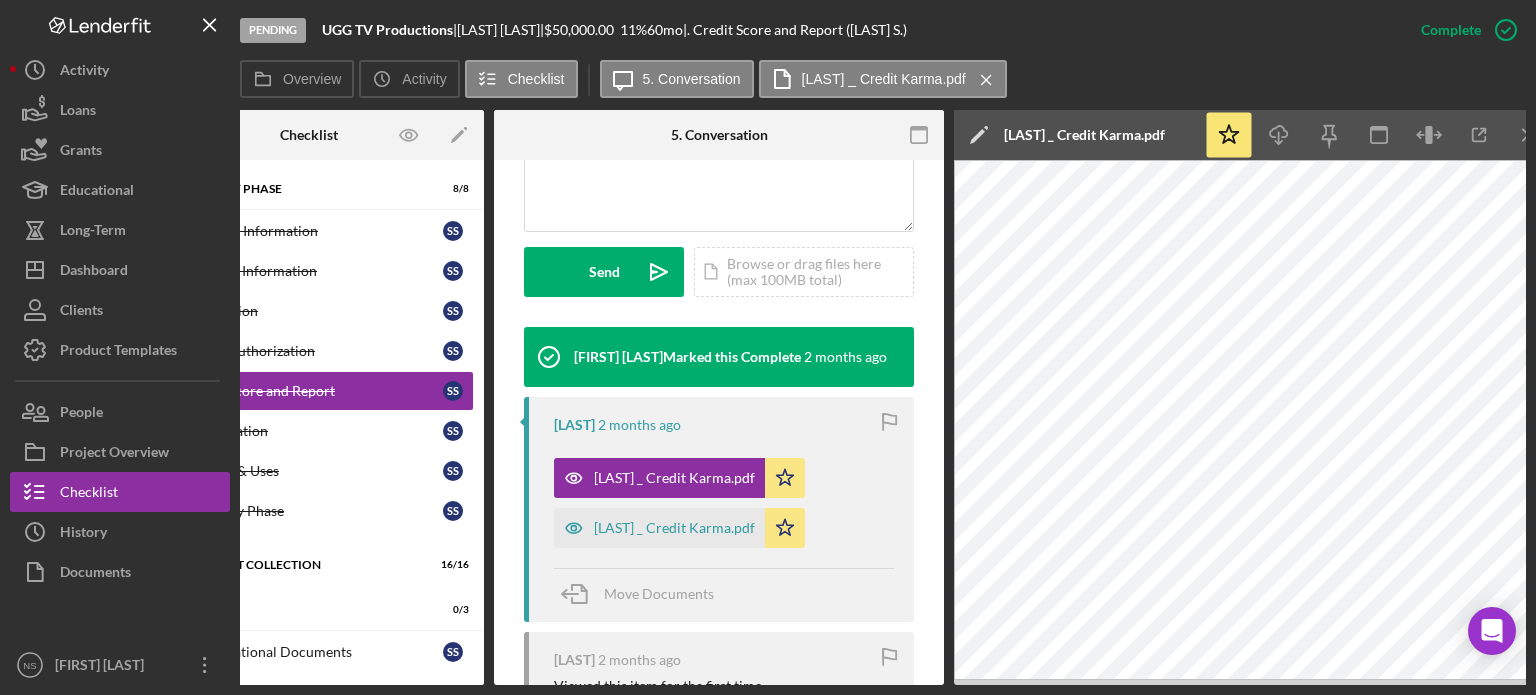 scroll, scrollTop: 0, scrollLeft: 133, axis: horizontal 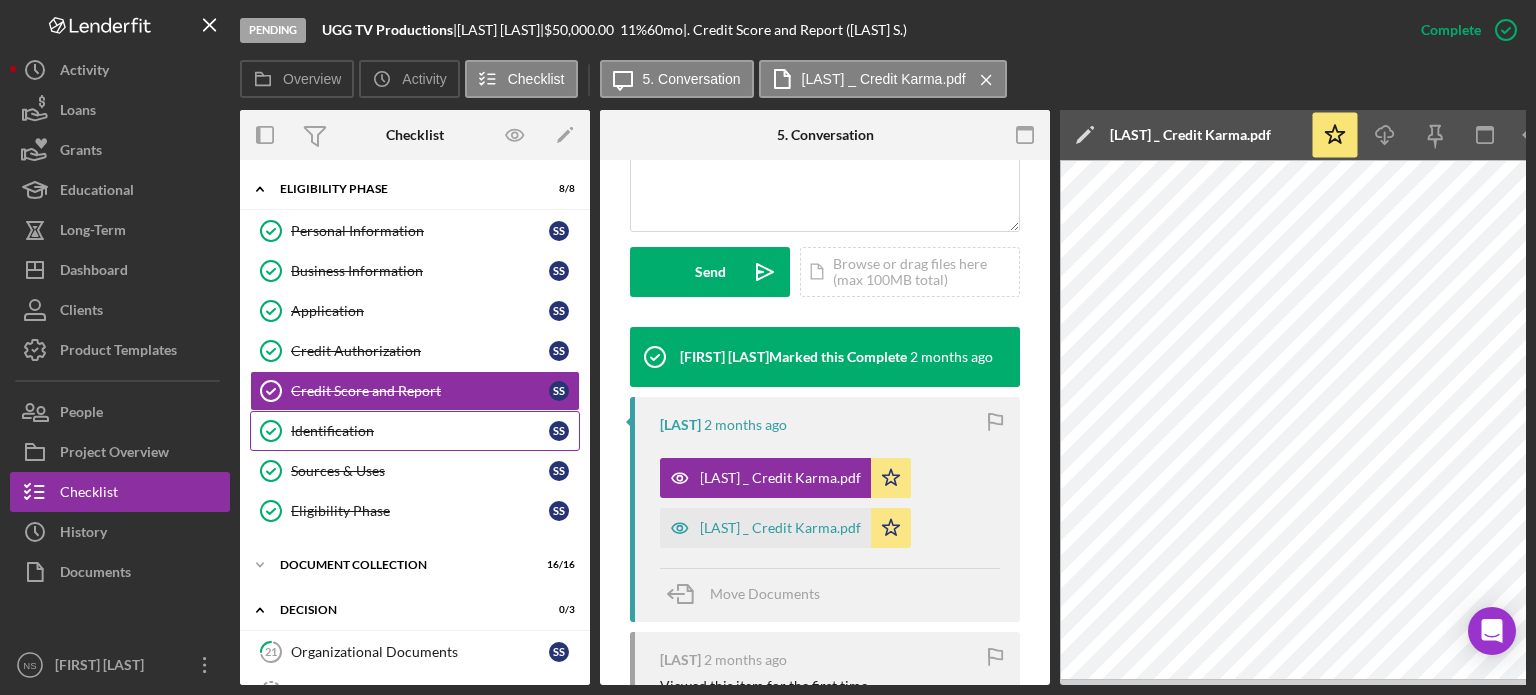 click on "Identification" at bounding box center (420, 431) 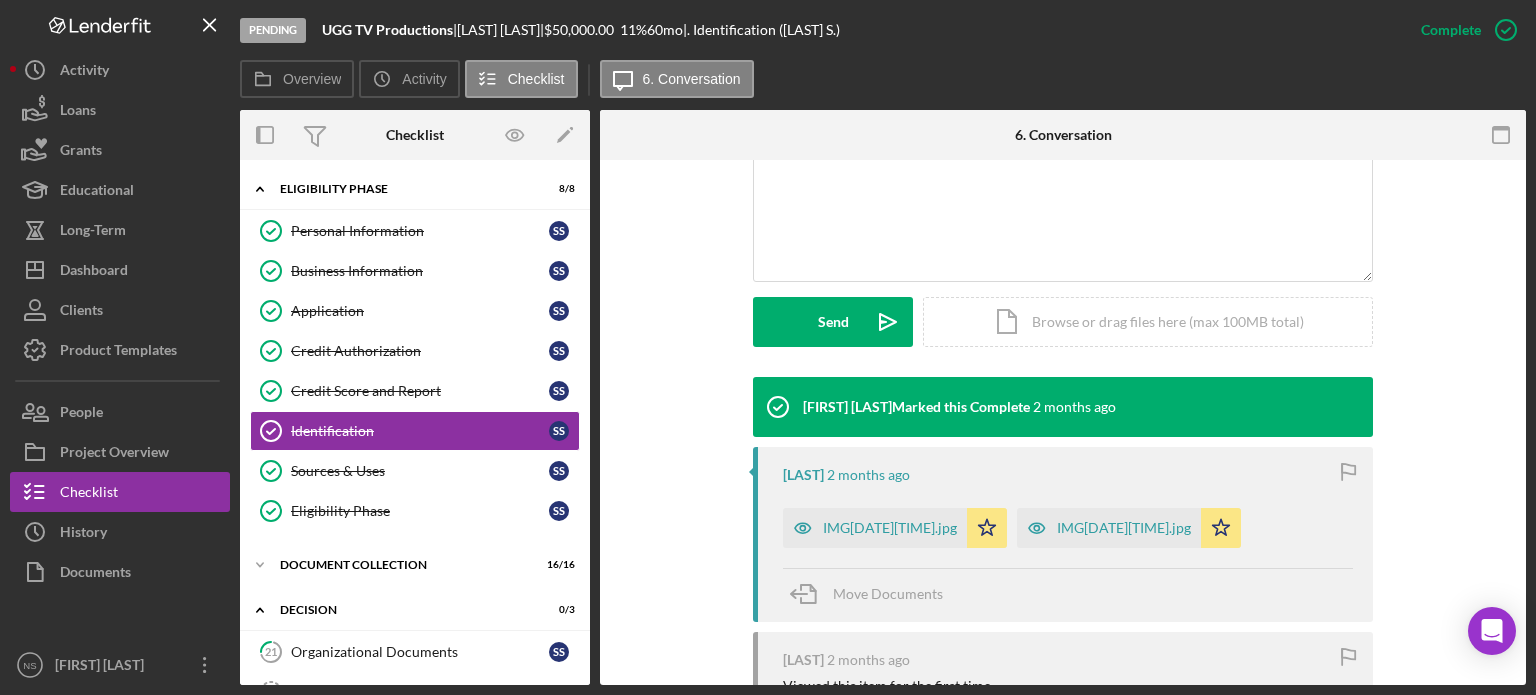 scroll, scrollTop: 500, scrollLeft: 0, axis: vertical 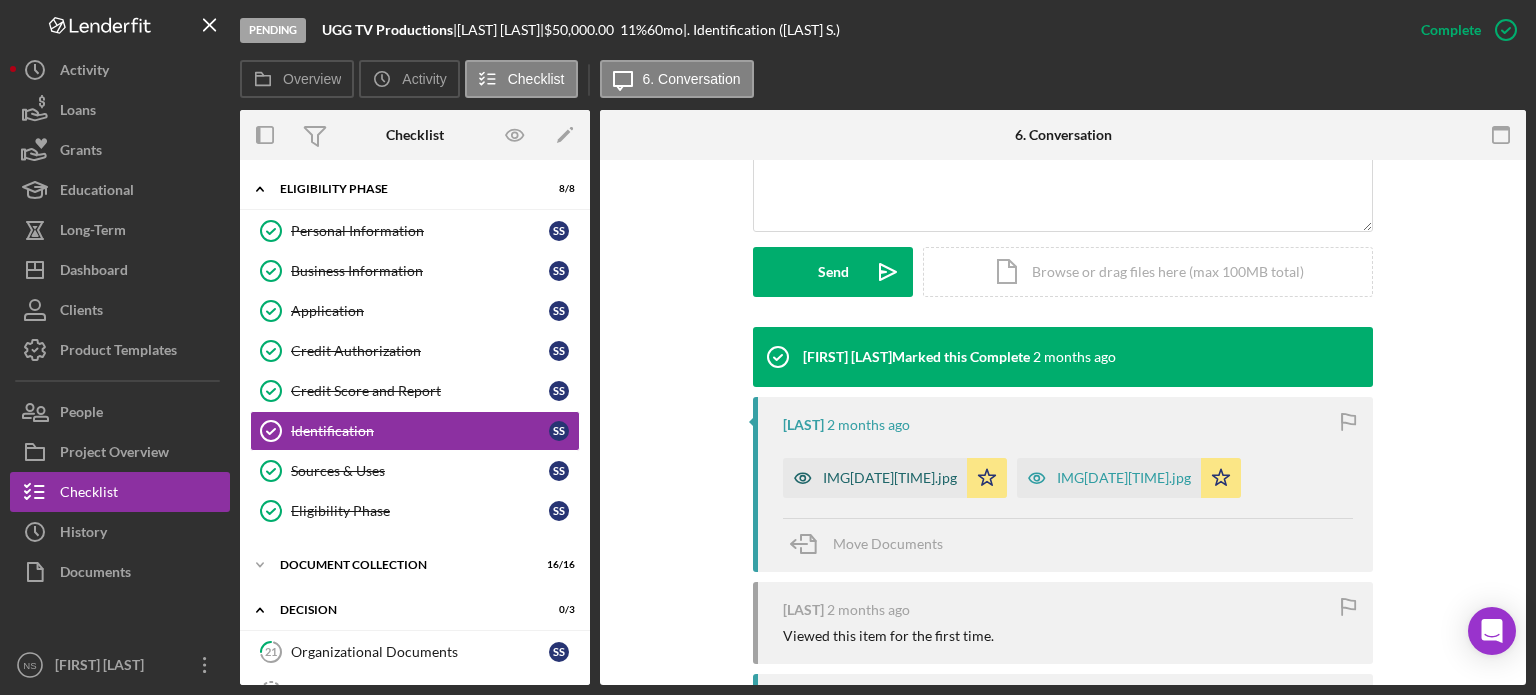 click on "IMG[DATE][TIME].jpg" at bounding box center (890, 478) 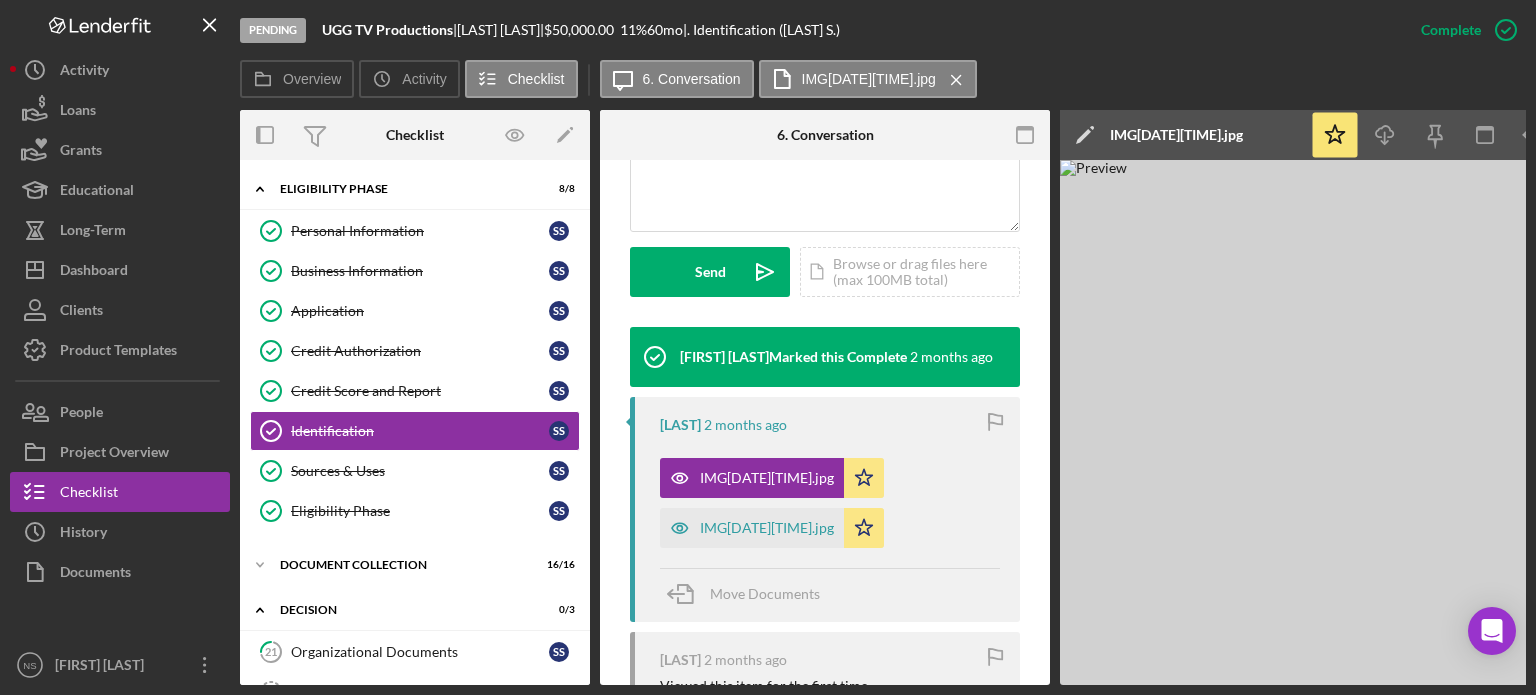 click at bounding box center [1360, 422] 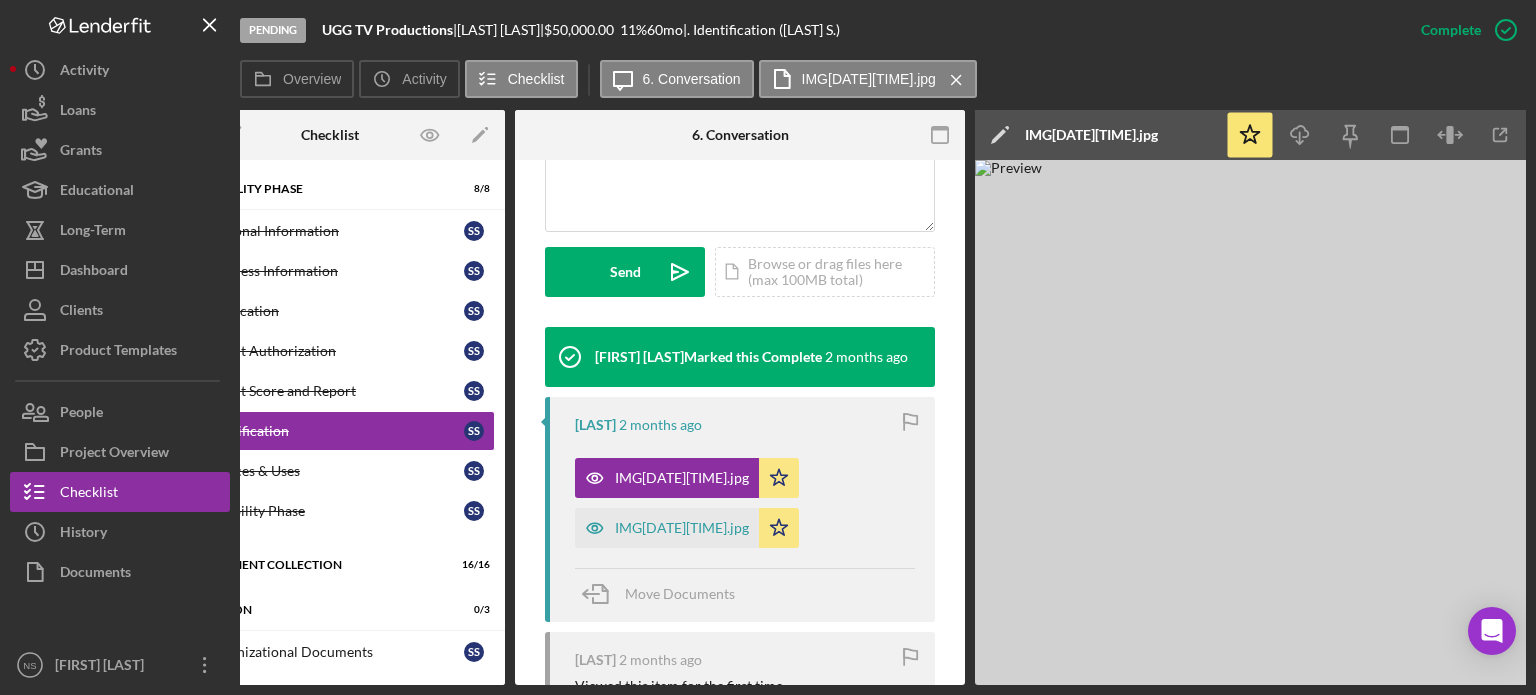 scroll, scrollTop: 0, scrollLeft: 88, axis: horizontal 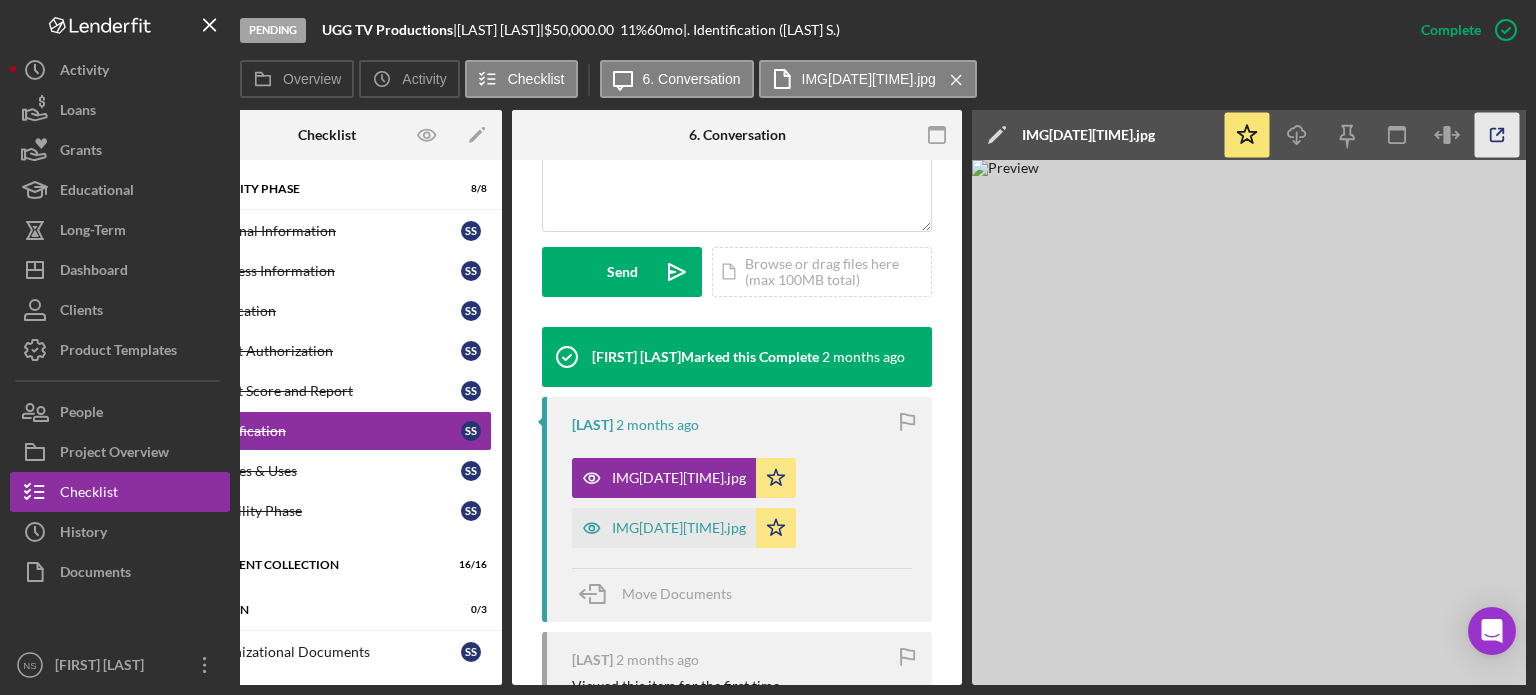 click 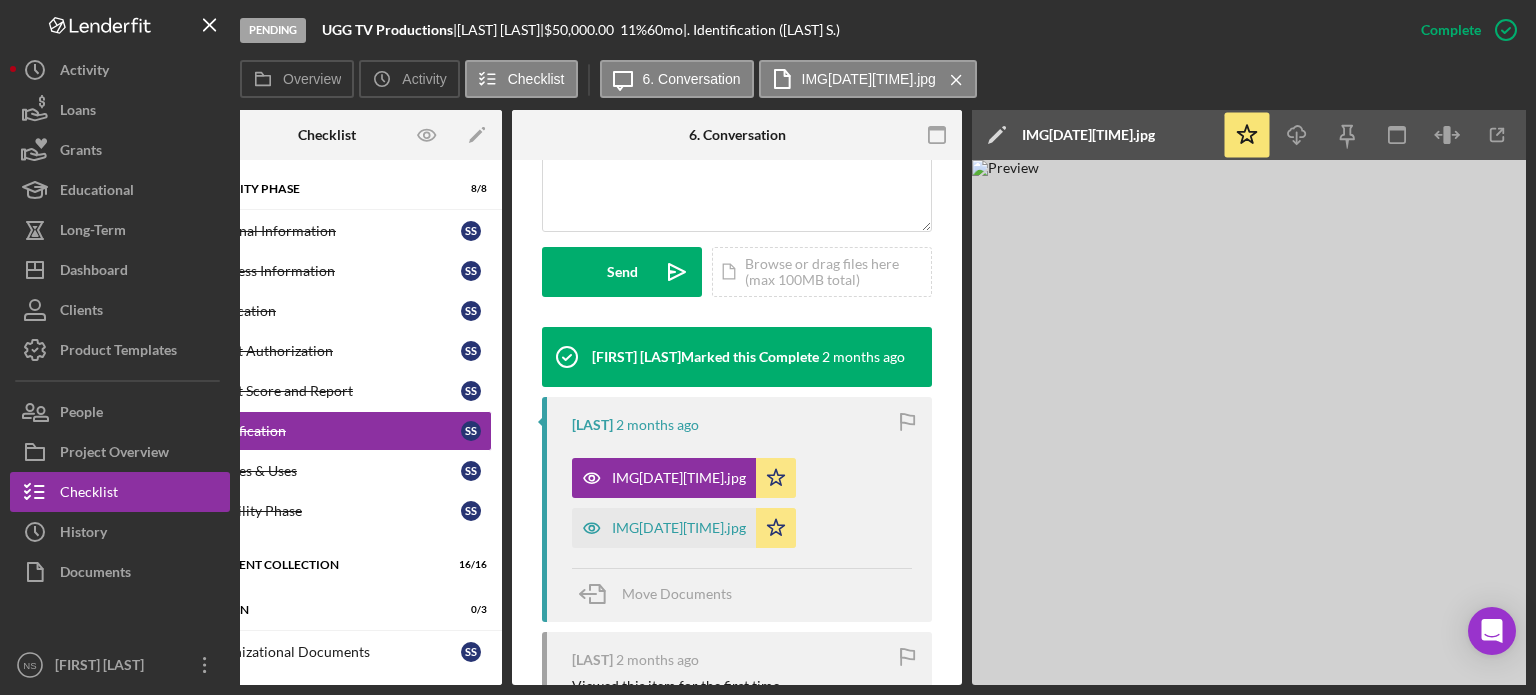 scroll, scrollTop: 0, scrollLeft: 0, axis: both 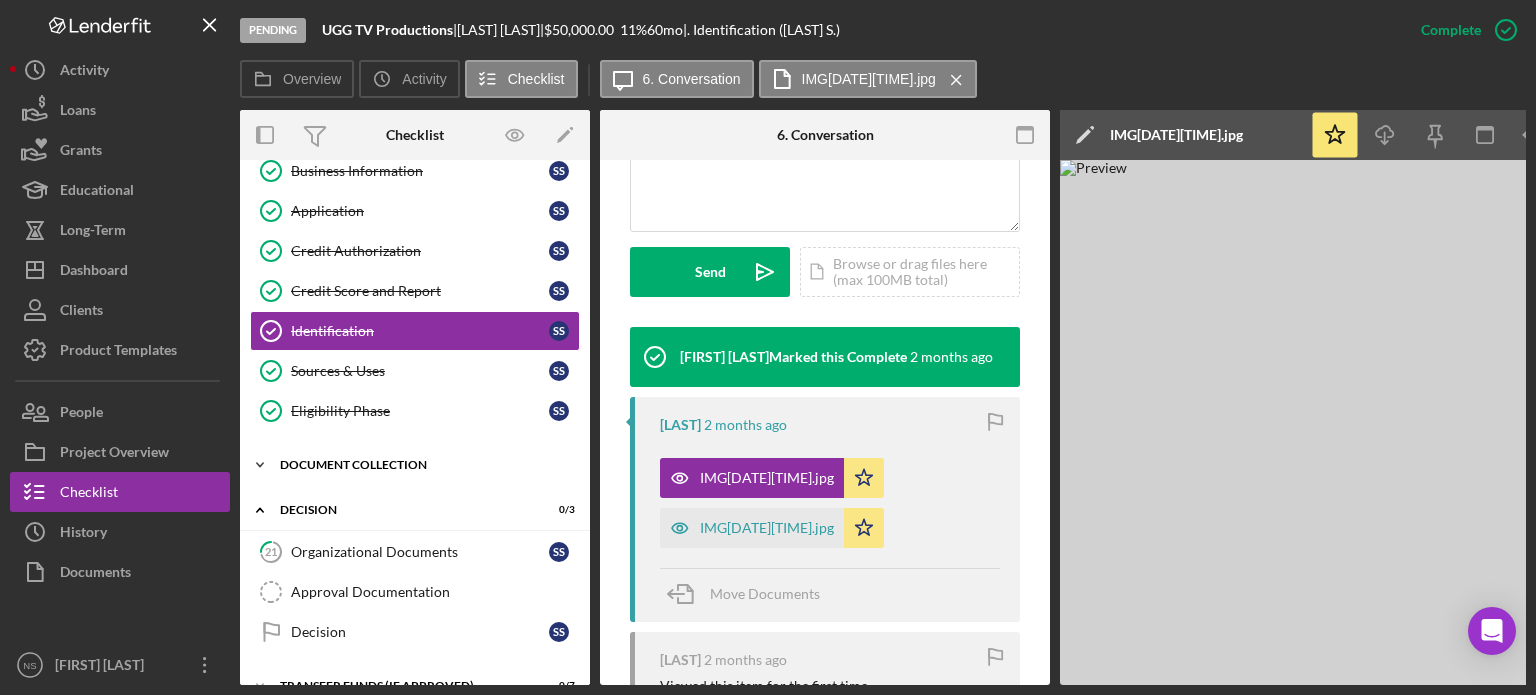click on "Icon/Expander" 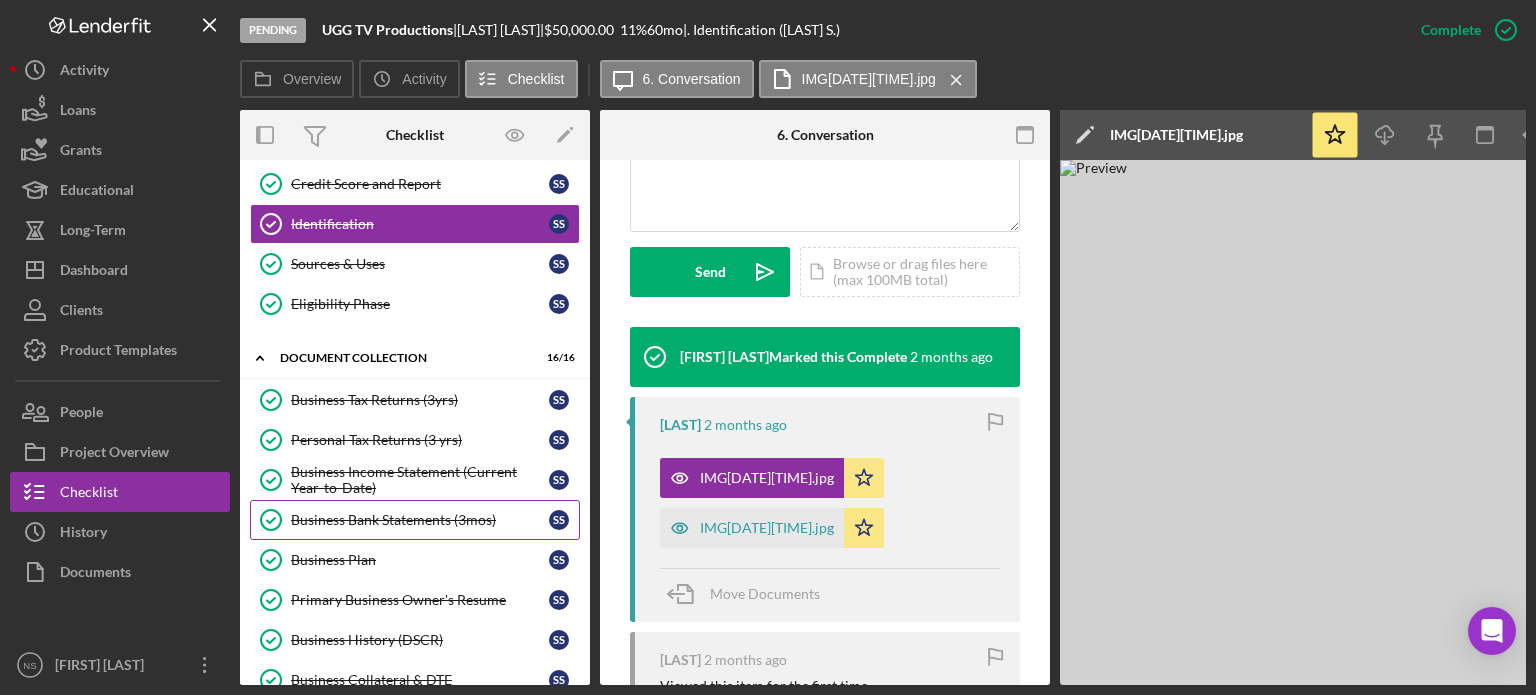 scroll, scrollTop: 200, scrollLeft: 0, axis: vertical 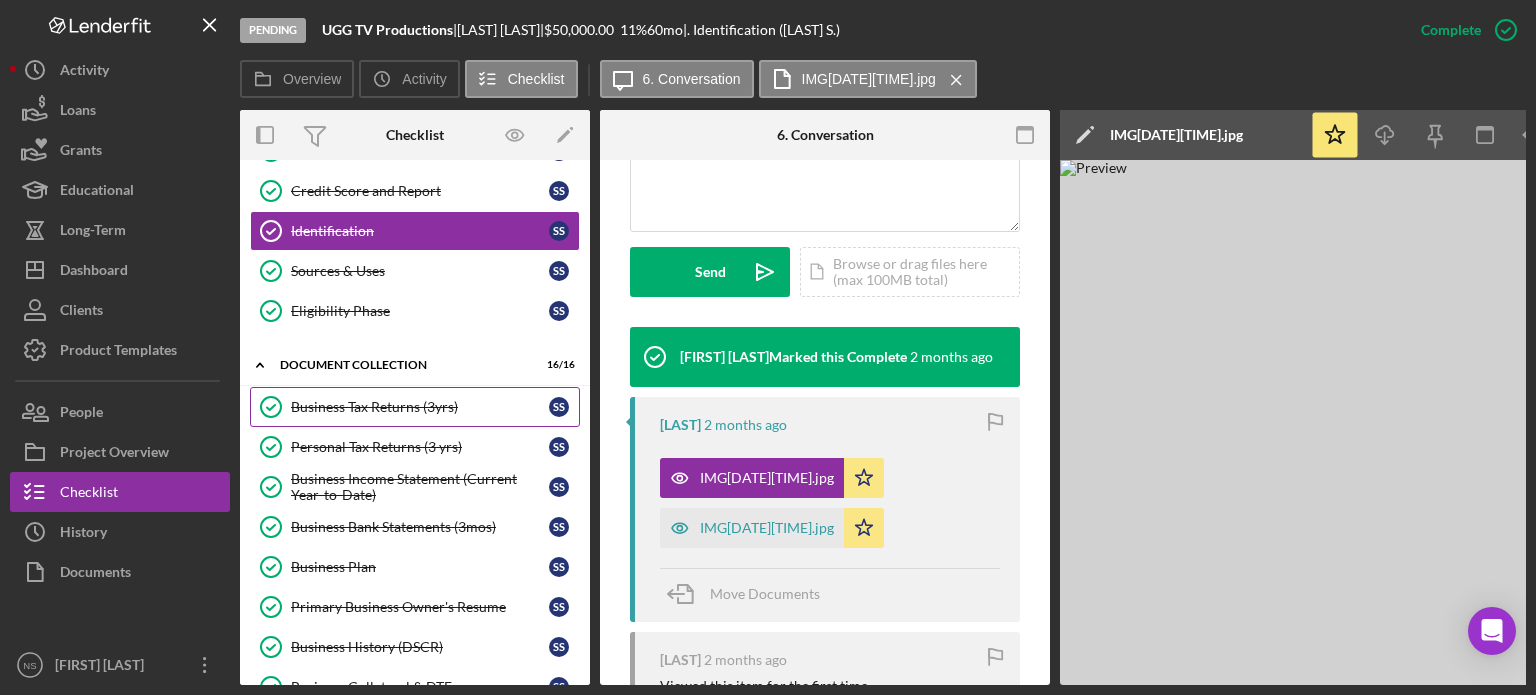 click on "Business Tax Returns (3yrs)" at bounding box center (420, 407) 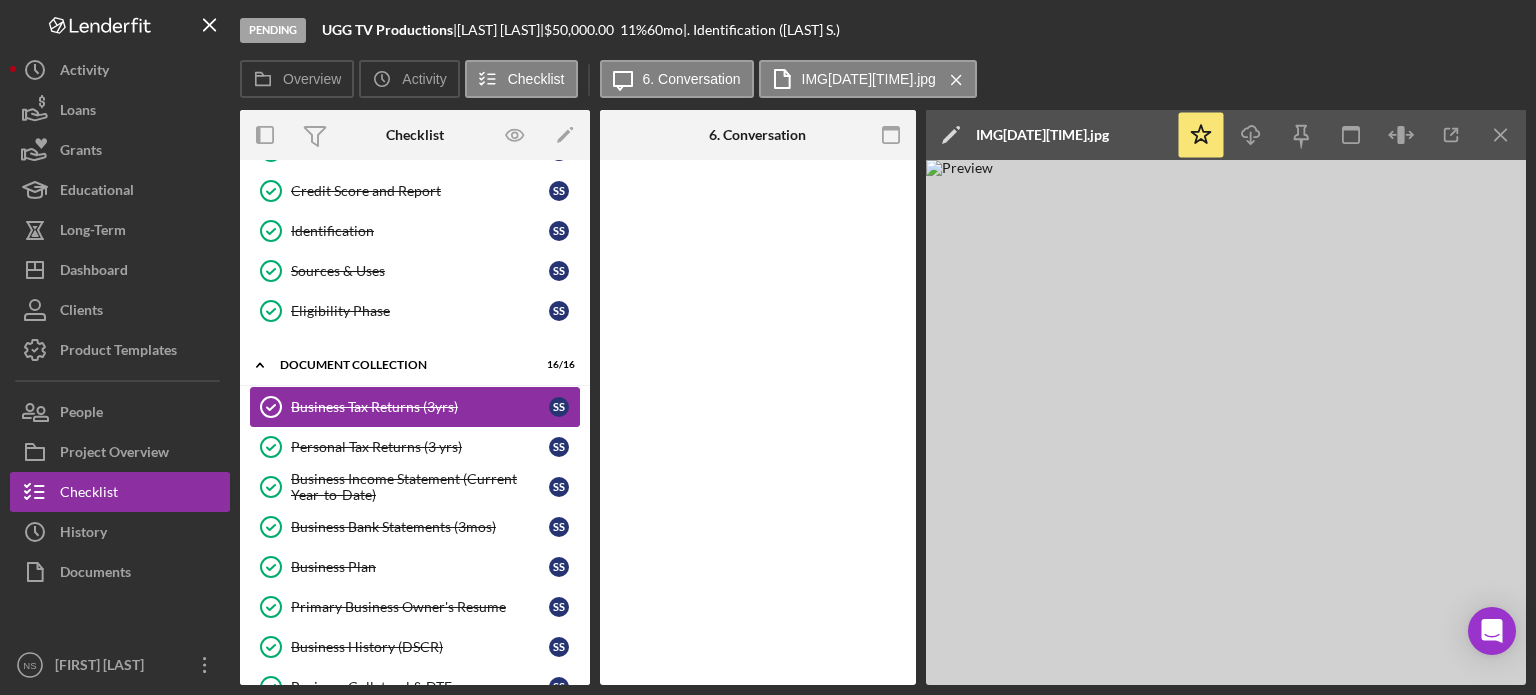 scroll, scrollTop: 0, scrollLeft: 0, axis: both 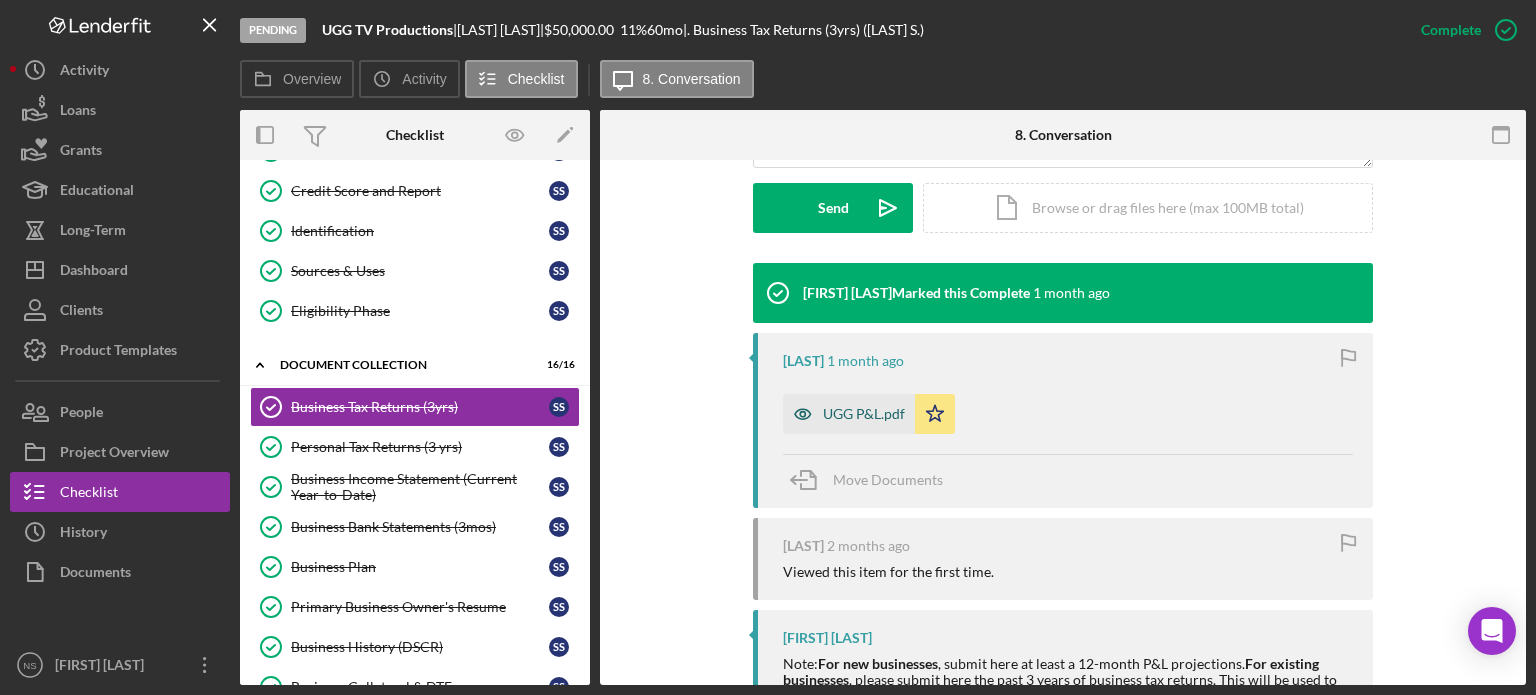 click on "UGG P&L.pdf" at bounding box center (864, 414) 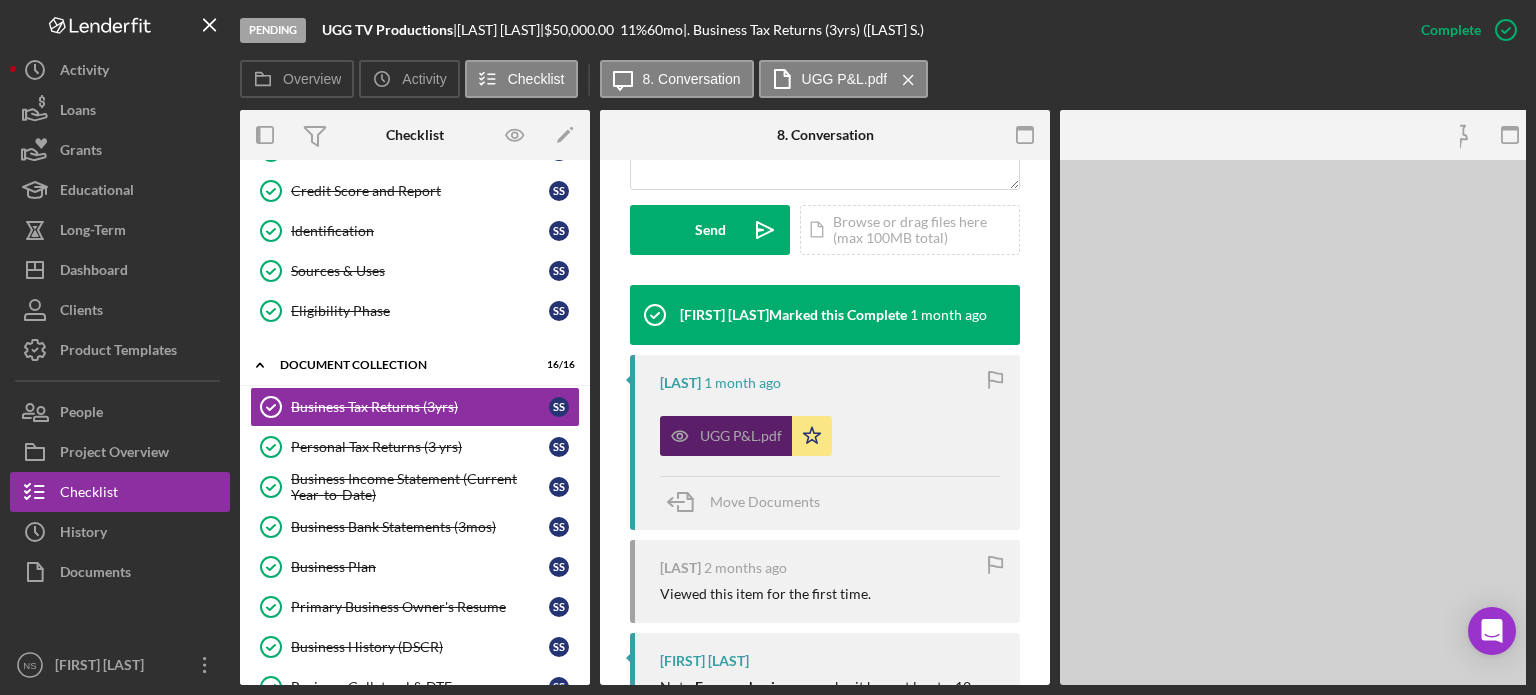 scroll, scrollTop: 586, scrollLeft: 0, axis: vertical 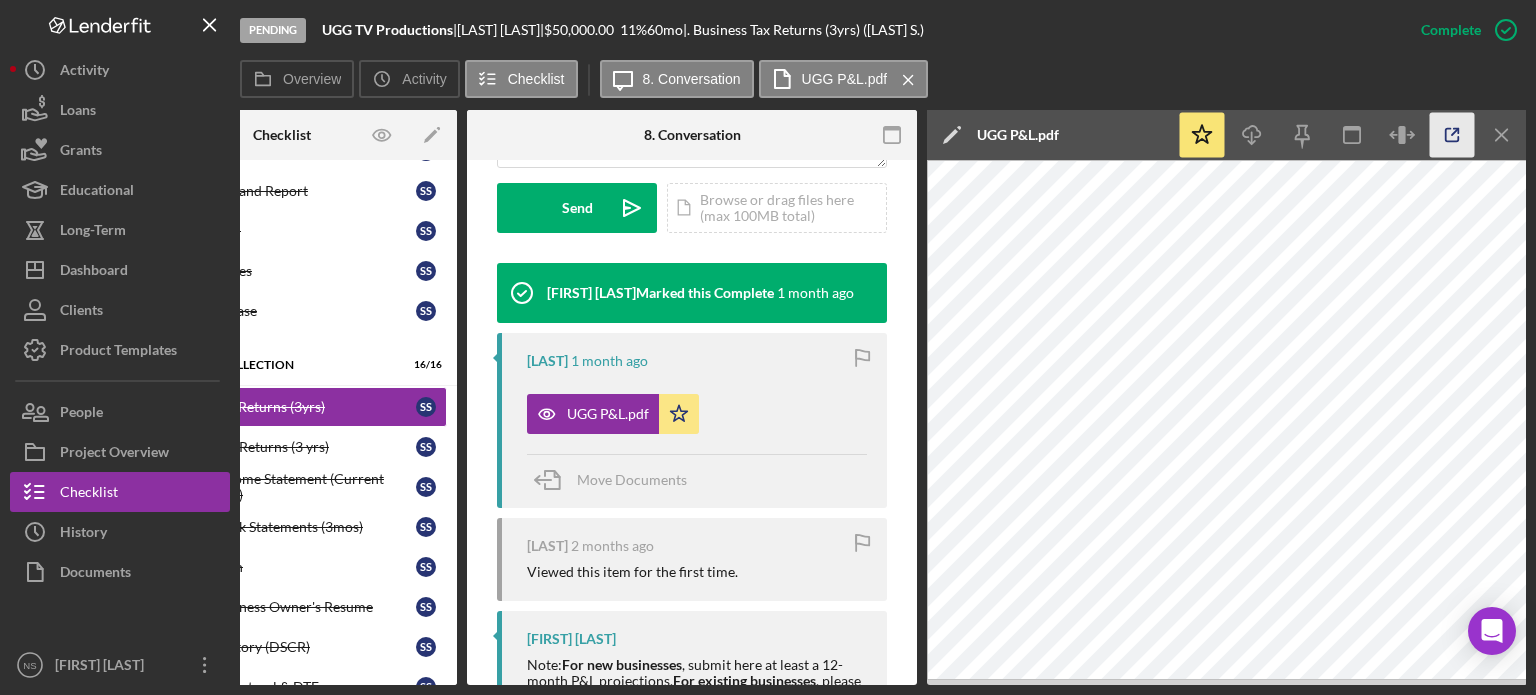 click 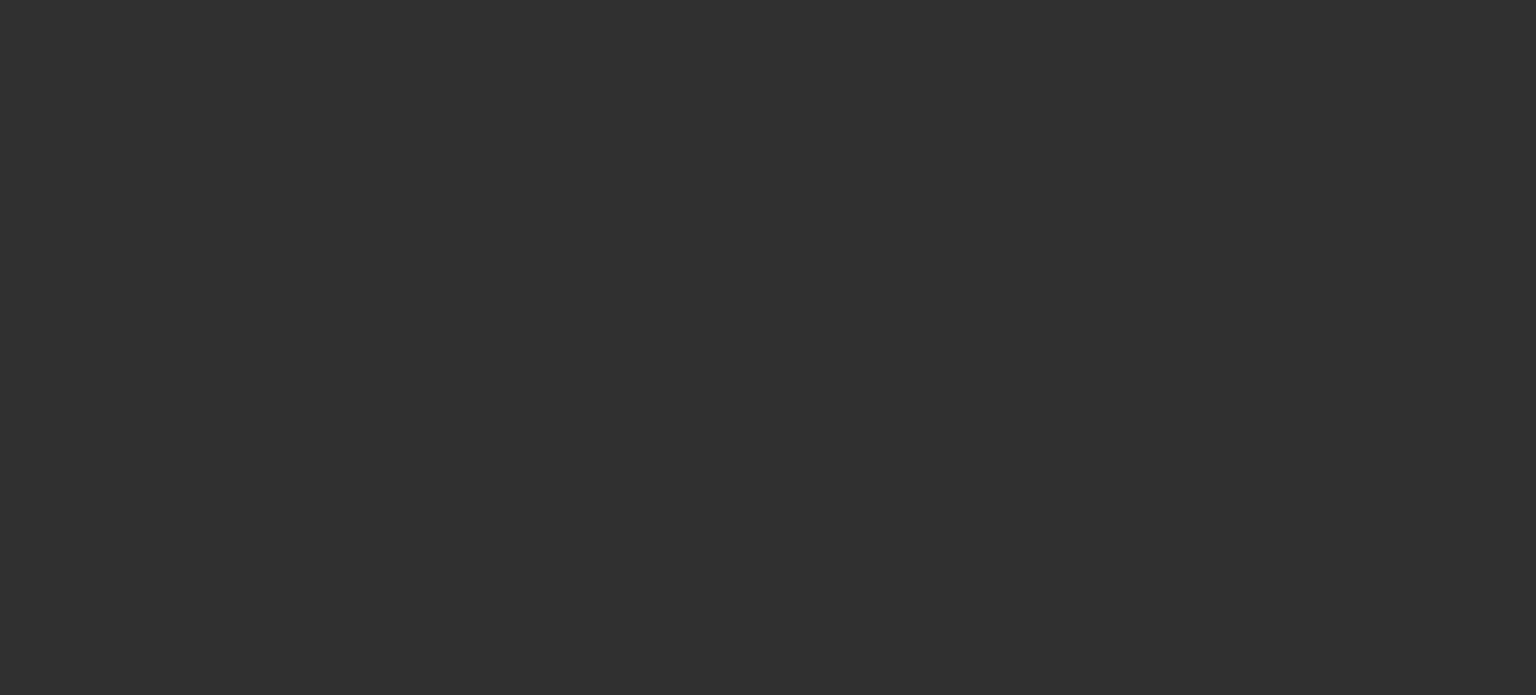 scroll, scrollTop: 0, scrollLeft: 0, axis: both 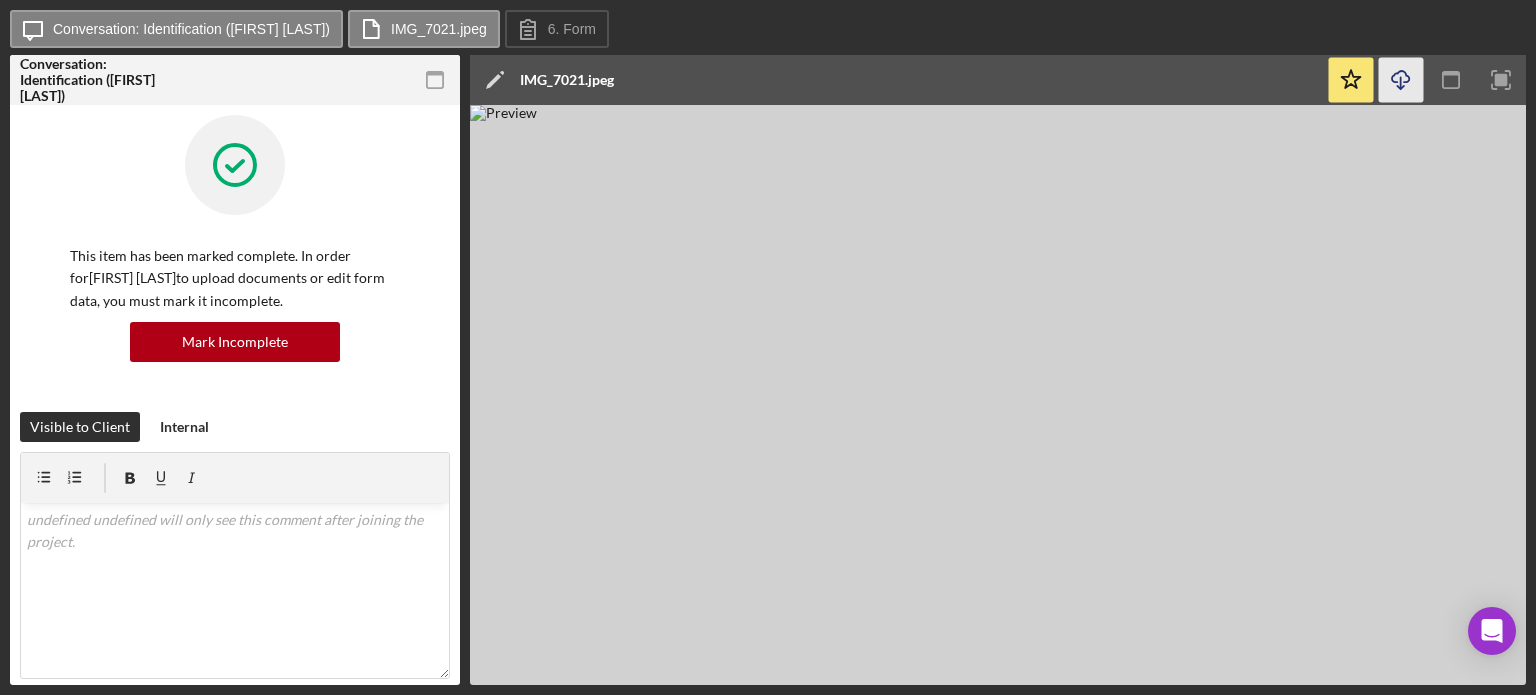 click on "Icon/Download" 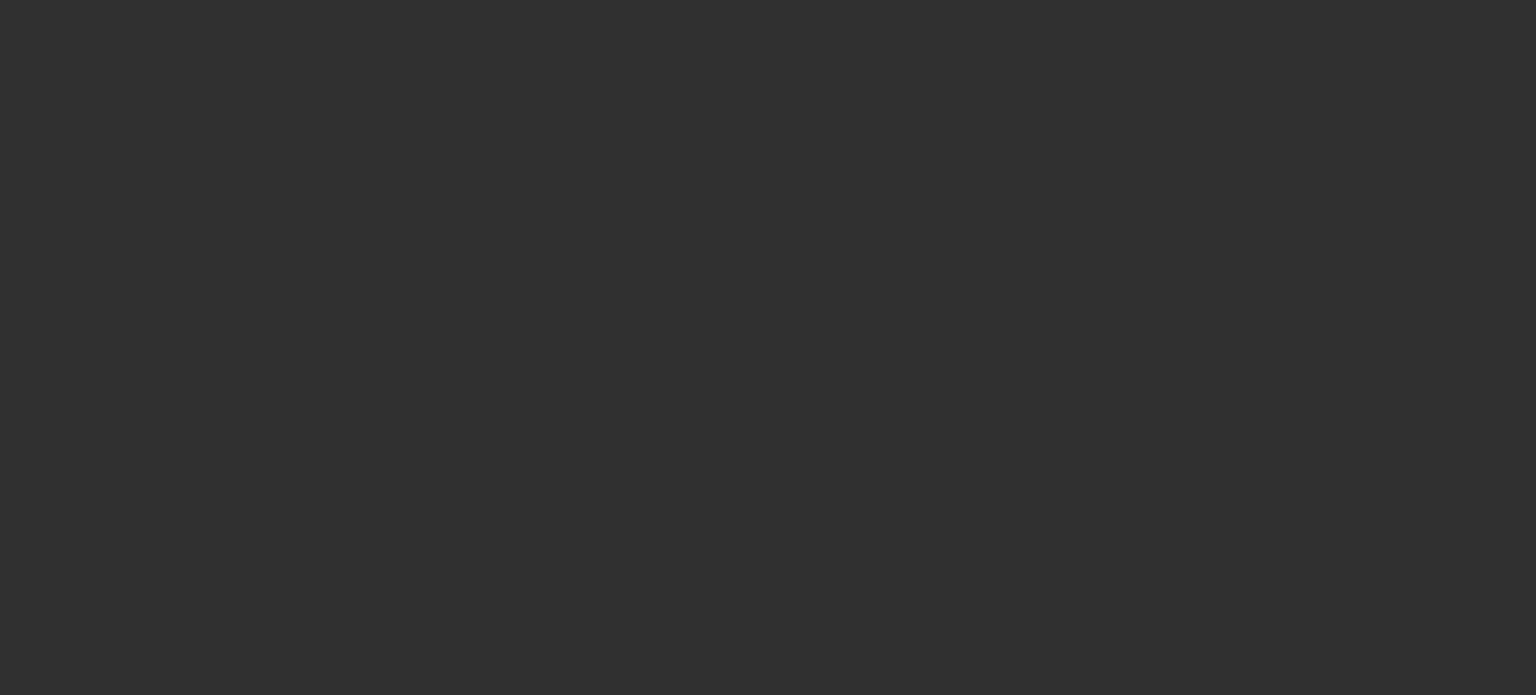 scroll, scrollTop: 0, scrollLeft: 0, axis: both 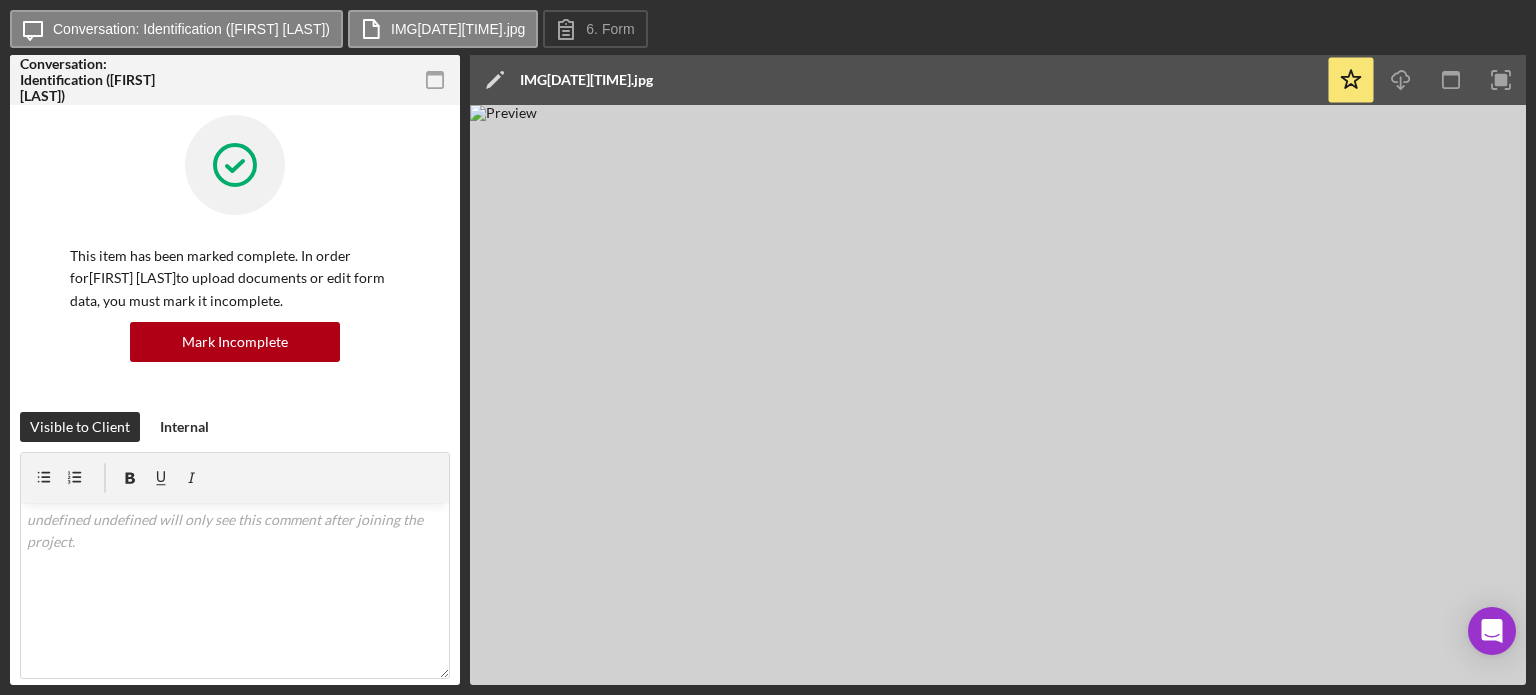 drag, startPoint x: 1024, startPoint y: 367, endPoint x: 1502, endPoint y: 82, distance: 556.5151 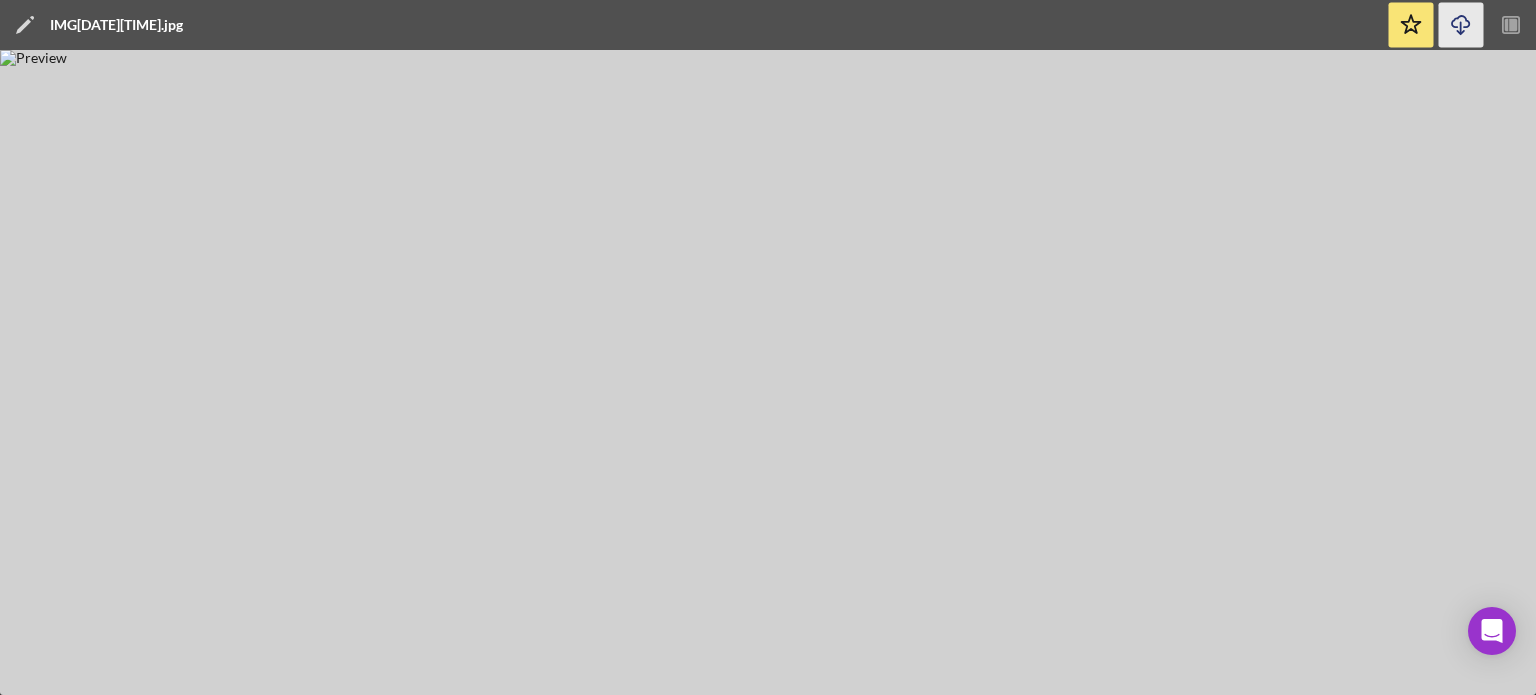 click on "Icon/Download" 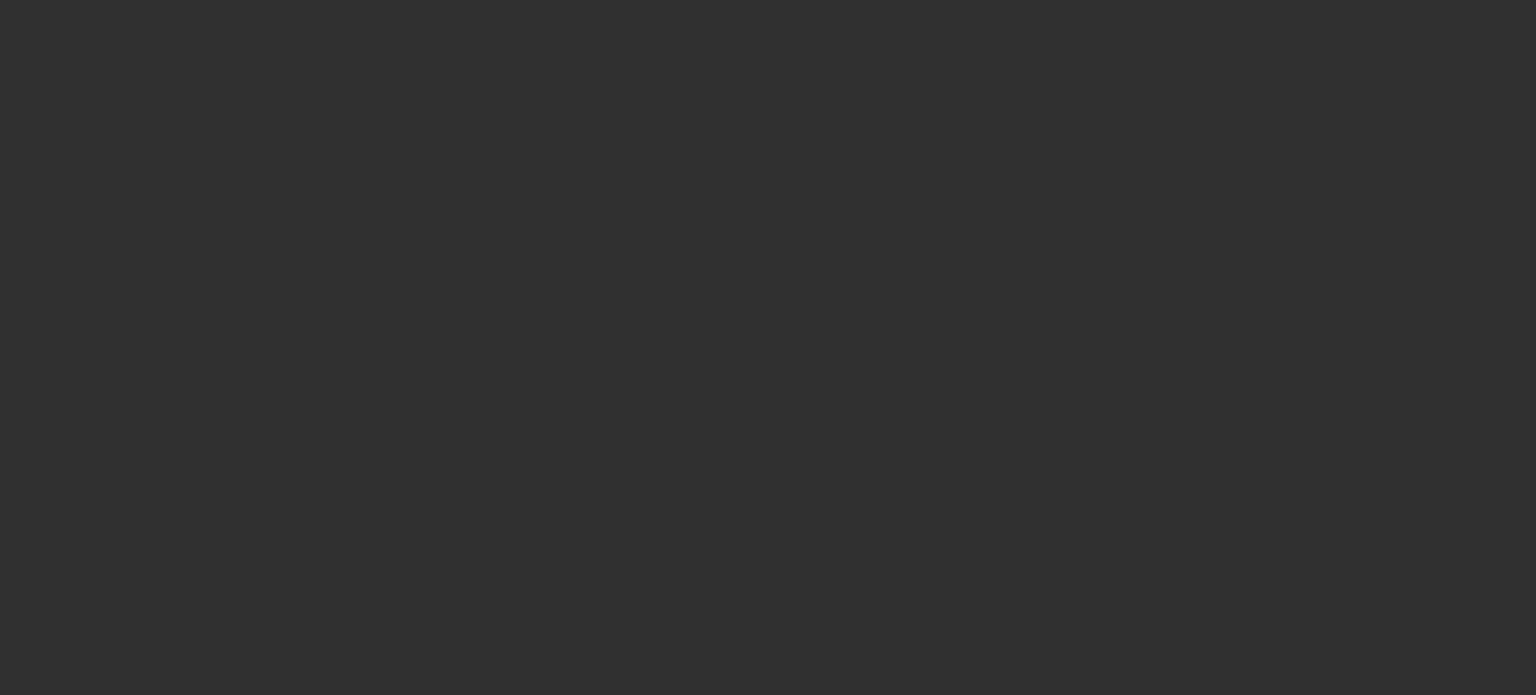 scroll, scrollTop: 0, scrollLeft: 0, axis: both 